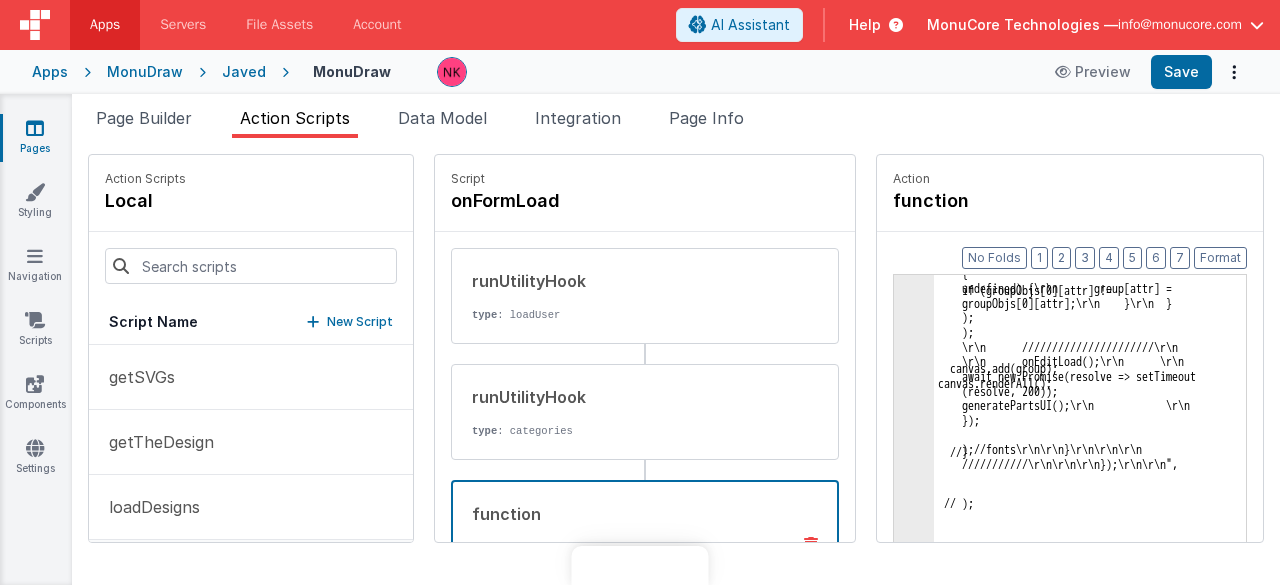 click on "3" at bounding box center [914, -104137] 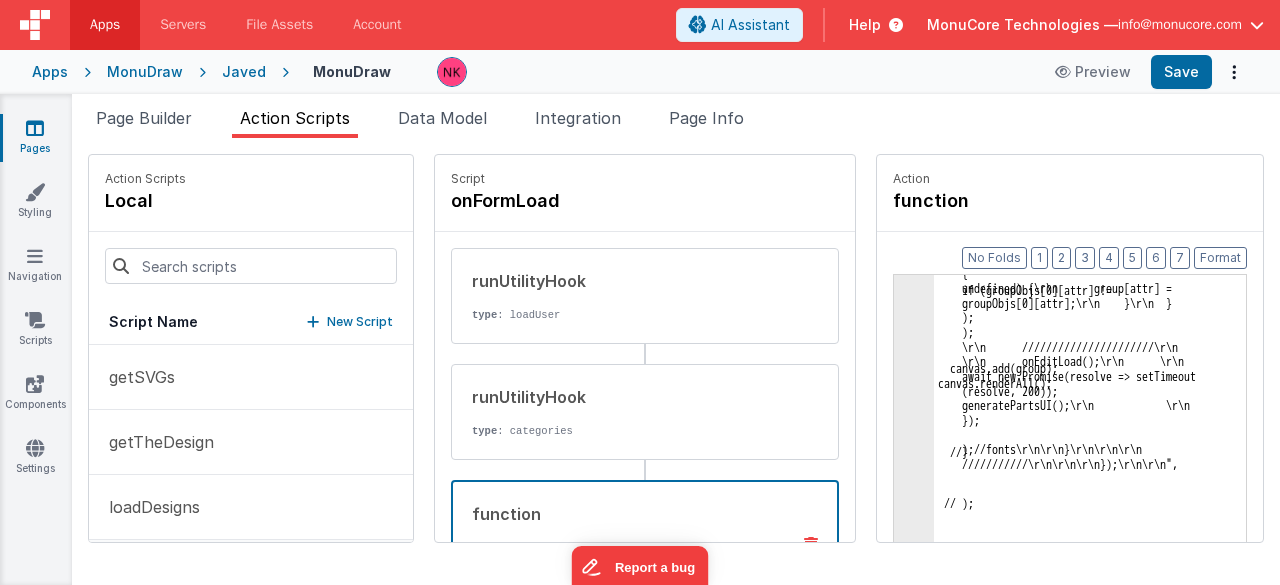 click on "3" at bounding box center [914, -104137] 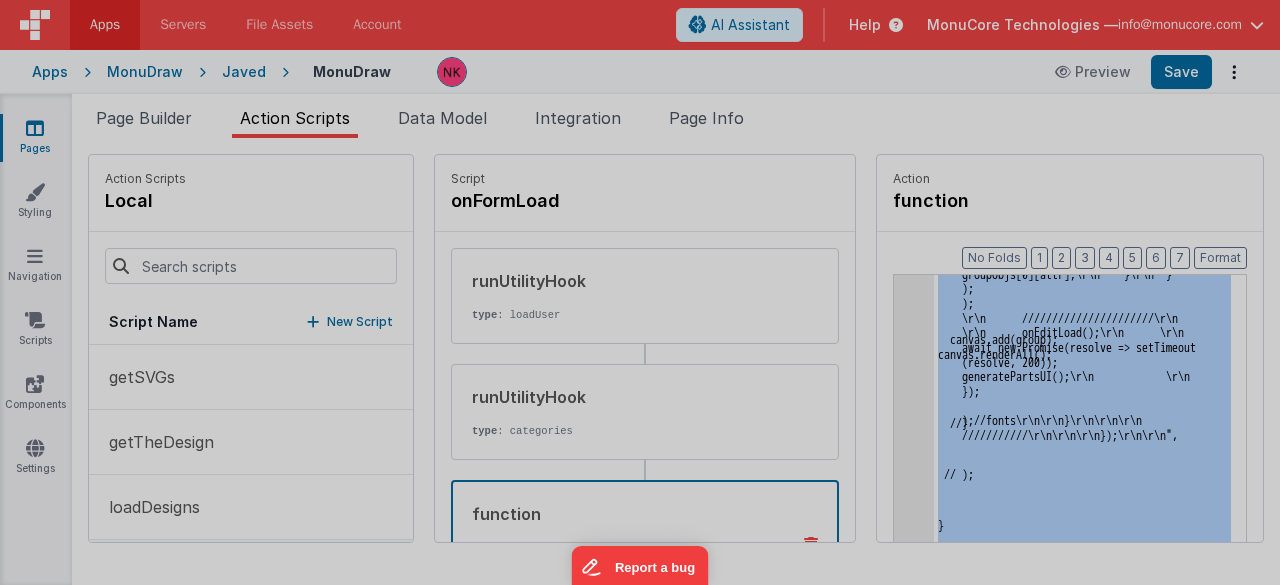 scroll, scrollTop: 167, scrollLeft: 0, axis: vertical 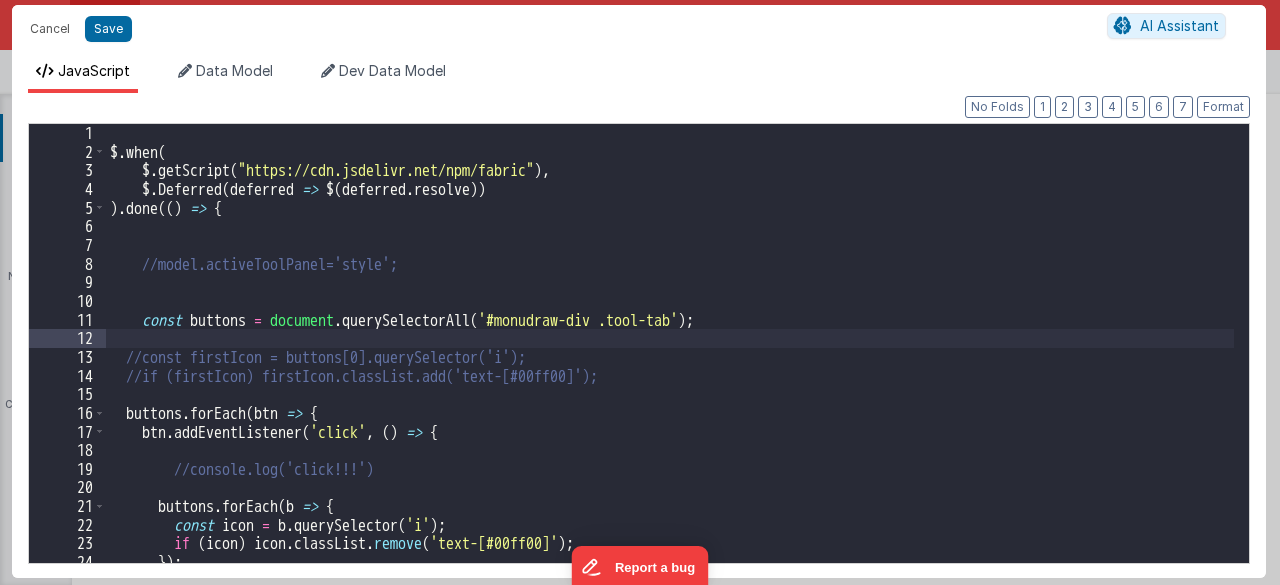 click on "$ . when (      $ . getScript ( "https://cdn.jsdelivr.net/npm/fabric" ) ,      $ . Deferred ( deferred   =>   $ ( deferred . resolve )) ) . done (( )   =>   {                //model.activeToolPanel='style';           const   buttons   =   document . querySelectorAll ( '#monudraw-div .tool-tab' ) ;    //const firstIcon = buttons[0].querySelector('i');    //if (firstIcon) firstIcon.classList.add('text-[#00ff00]');    buttons . forEach ( btn   =>   {      btn . addEventListener ( 'click' ,   ( )   =>   {                     //console.log('click!!!')         buttons . forEach ( b   =>   {           const   icon   =   b . querySelector ( 'i' ) ;           if   ( icon )   icon . classList . remove ( 'text-[#00ff00]' ) ;         }) ;" at bounding box center [670, 362] 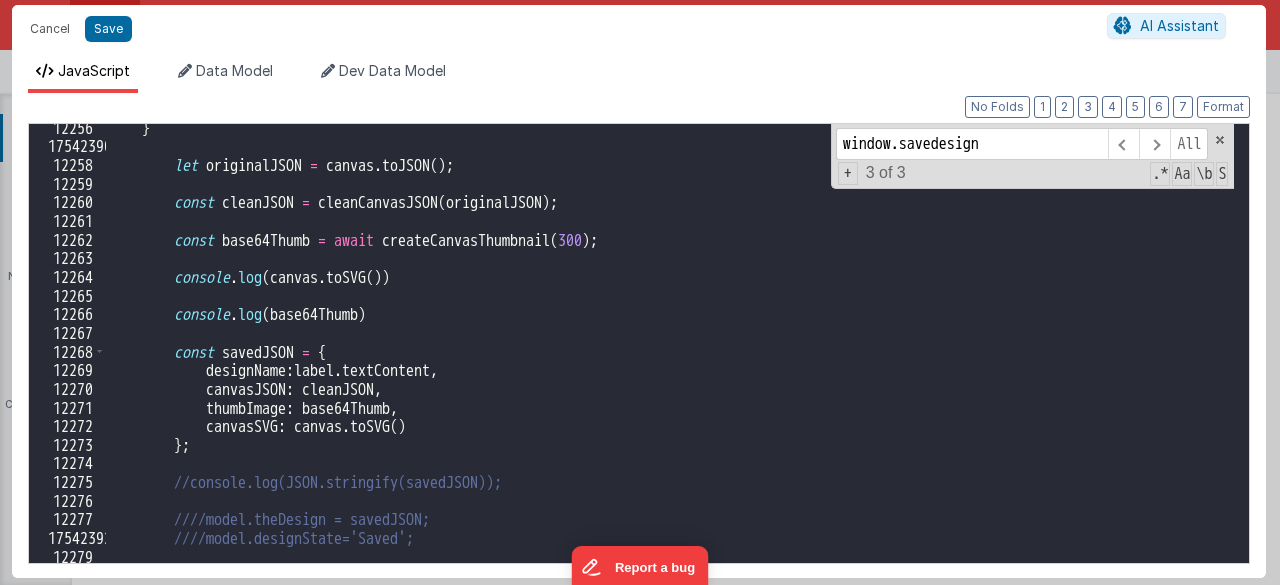 scroll, scrollTop: 22465, scrollLeft: 0, axis: vertical 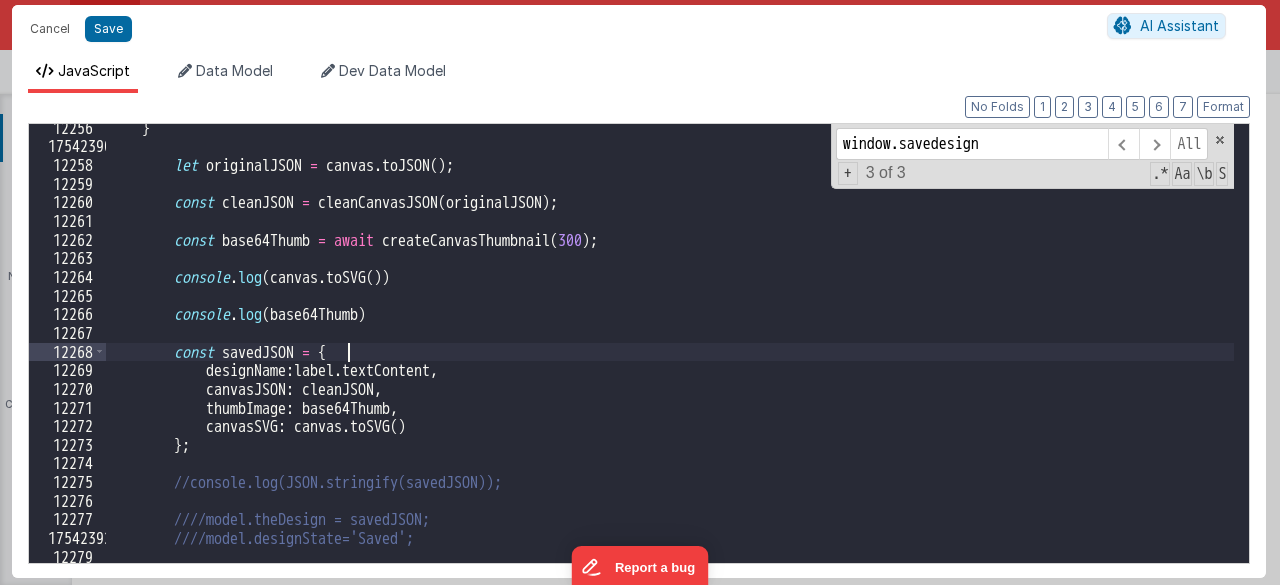 click on "dimension = cropWidth;
finalCanvas.height = cropHeight;
finalCanvas.width = cropWidth;
}
const originalWidth = canvas.getWidth();
const originalHeight = canvas.getHeight();
const dataURL = canvas.toDataURL({
format: 'png',
multiplier: 0.5
});
const savedJSON = {
designName: label.textContent,
canvasJSON: cleanJSON,
thumbImage: base64Thumb,
canvasSVG: canvas.toSVG()
};
//console.log(JSON.stringify(savedJSON));
////model.theDesign = savedJSON;
////model.designState='Saved';
//console.log(model)" at bounding box center (670, 357) 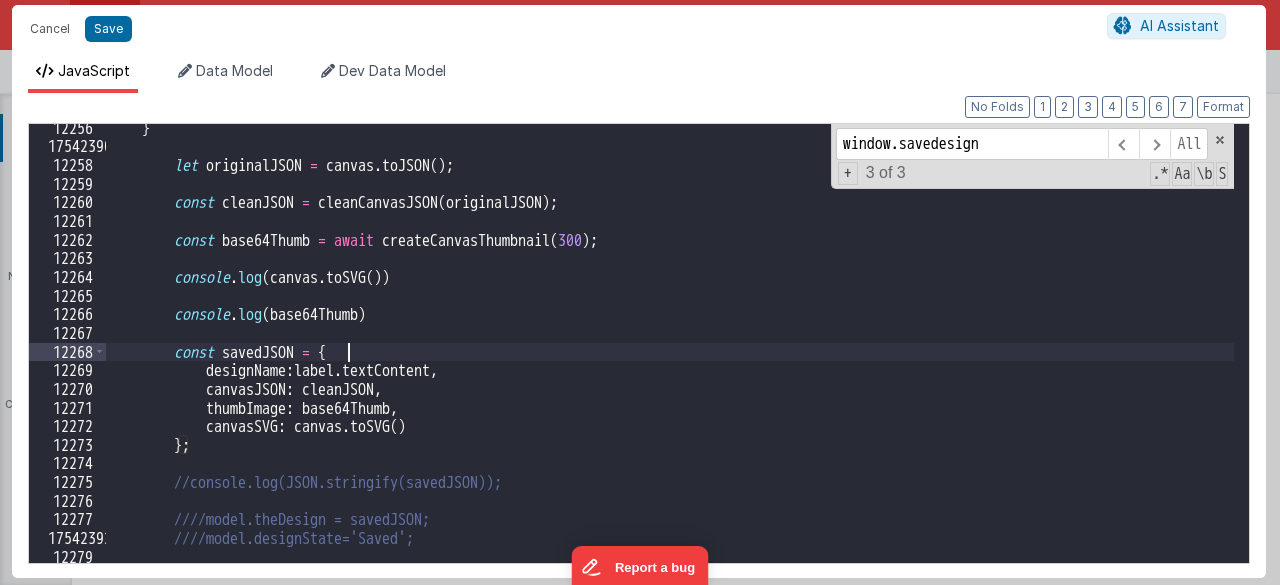 scroll, scrollTop: 22471, scrollLeft: 0, axis: vertical 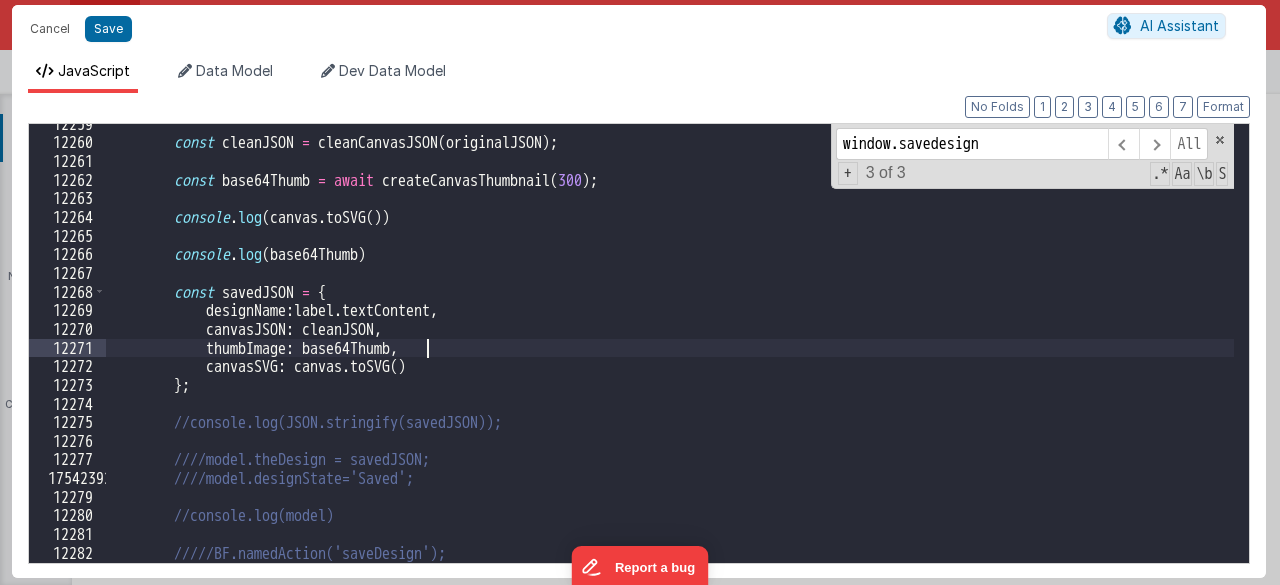 click on "const   cleanJSON   =   cleanCanvasJSON ( originalJSON ) ;               const   base64Thumb   =   await   createCanvasThumbnail ( 300 ) ;                     console . log ( canvas . toSVG ( ))                     console . log ( base64Thumb )             const   savedJSON   =   {                designName : label . textContent ,                canvasJSON :   cleanJSON ,                thumbImage :   base64Thumb ,                canvasSVG :   canvas . toSVG ( )           } ;                     //console.log(JSON.stringify(savedJSON));                     ////model.theDesign = savedJSON;           ////model.designState='Saved';                     //console.log(model)           /////BF.namedAction('saveDesign');           /////window.setSavedStatus(true);" at bounding box center (670, 353) 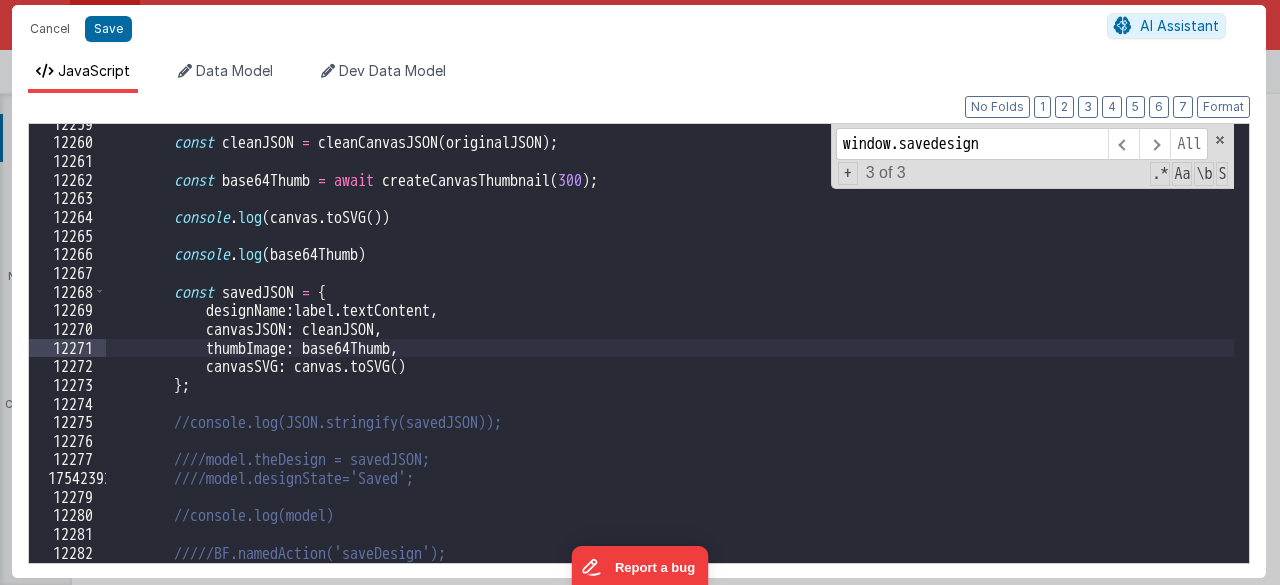 click on "const   cleanJSON   =   cleanCanvasJSON ( originalJSON ) ;               const   base64Thumb   =   await   createCanvasThumbnail ( 300 ) ;                     console . log ( canvas . toSVG ( ))                     console . log ( base64Thumb )             const   savedJSON   =   {                designName : label . textContent ,                canvasJSON :   cleanJSON ,                thumbImage :   base64Thumb ,                canvasSVG :   canvas . toSVG ( )           } ;                     //console.log(JSON.stringify(savedJSON));                     ////model.theDesign = savedJSON;           ////model.designState='Saved';                     //console.log(model)           /////BF.namedAction('saveDesign');           /////window.setSavedStatus(true);" at bounding box center [670, 353] 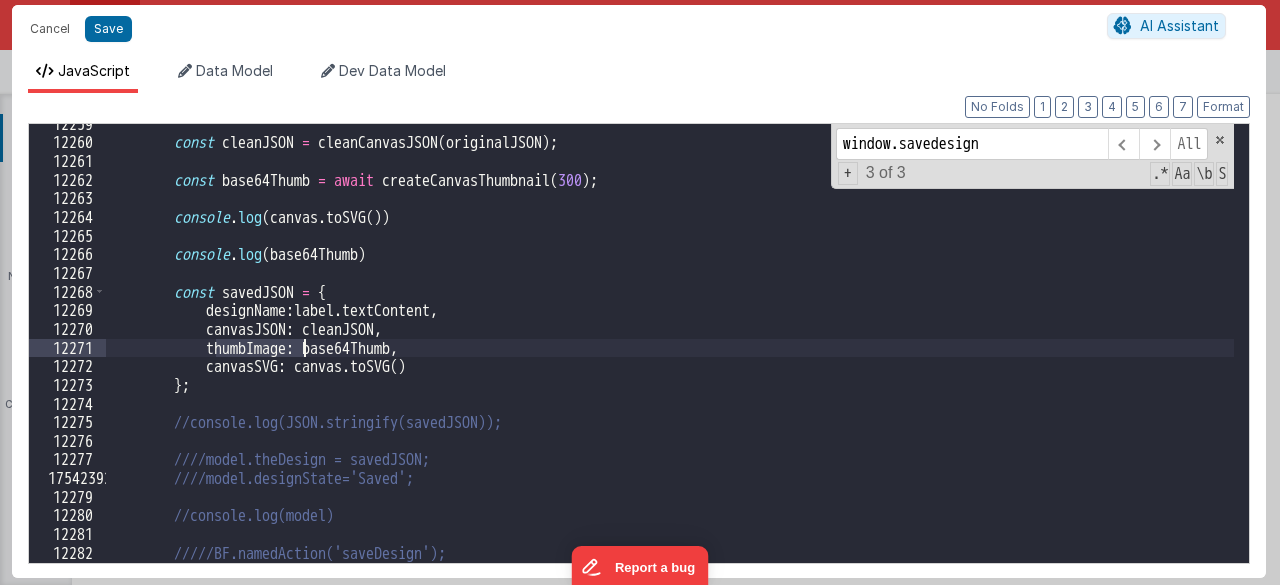 click on "const   cleanJSON   =   cleanCanvasJSON ( originalJSON ) ;               const   base64Thumb   =   await   createCanvasThumbnail ( 300 ) ;                     console . log ( canvas . toSVG ( ))                     console . log ( base64Thumb )             const   savedJSON   =   {                designName : label . textContent ,                canvasJSON :   cleanJSON ,                thumbImage :   base64Thumb ,                canvasSVG :   canvas . toSVG ( )           } ;                     //console.log(JSON.stringify(savedJSON));                     ////model.theDesign = savedJSON;           ////model.designState='Saved';                     //console.log(model)           /////BF.namedAction('saveDesign');           /////window.setSavedStatus(true);" at bounding box center [670, 353] 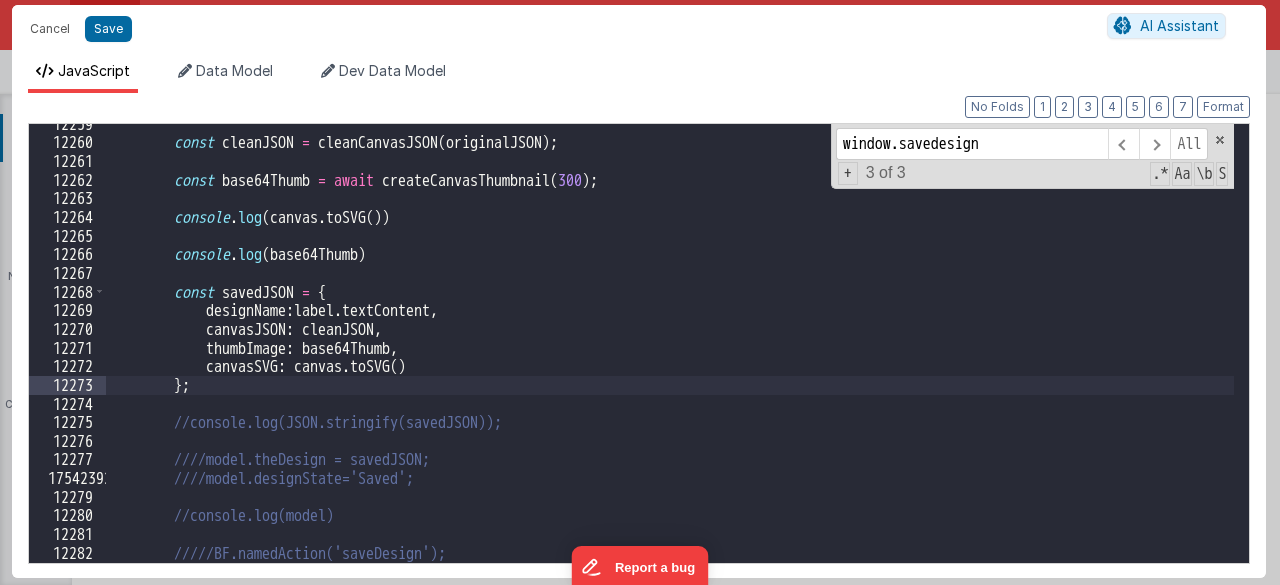 click on "const   cleanJSON   =   cleanCanvasJSON ( originalJSON ) ;               const   base64Thumb   =   await   createCanvasThumbnail ( 300 ) ;                     console . log ( canvas . toSVG ( ))                     console . log ( base64Thumb )             const   savedJSON   =   {                designName : label . textContent ,                canvasJSON :   cleanJSON ,                thumbImage :   base64Thumb ,                canvasSVG :   canvas . toSVG ( )           } ;                     //console.log(JSON.stringify(savedJSON));                     ////model.theDesign = savedJSON;           ////model.designState='Saved';                     //console.log(model)           /////BF.namedAction('saveDesign');           /////window.setSavedStatus(true);" at bounding box center (670, 353) 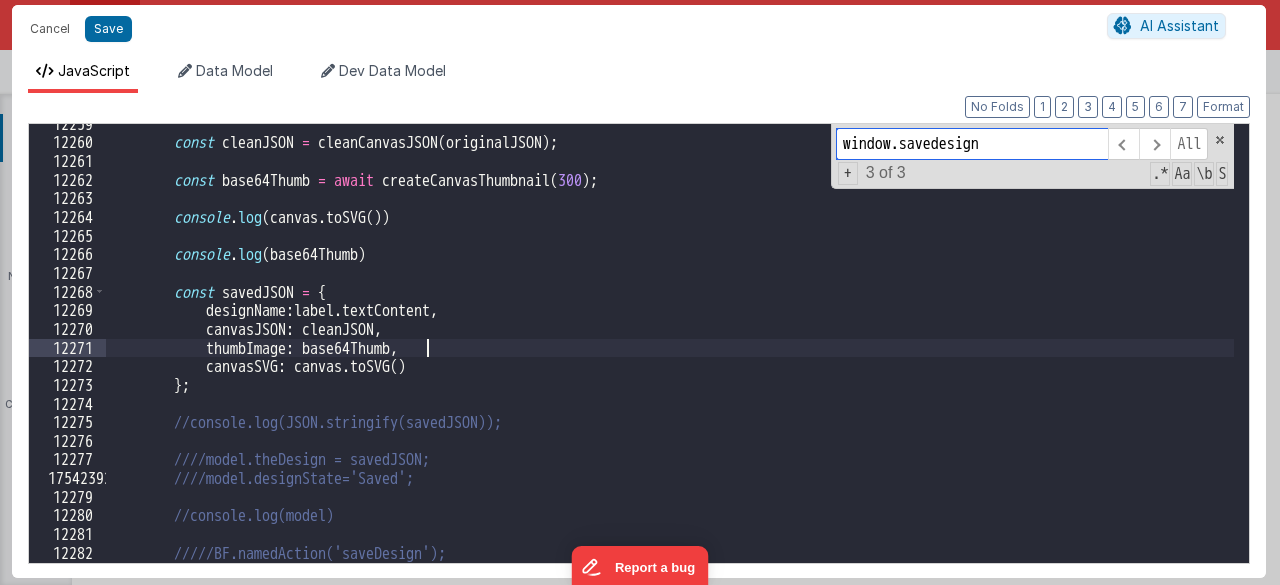 click on "window.savedesign" at bounding box center (972, 144) 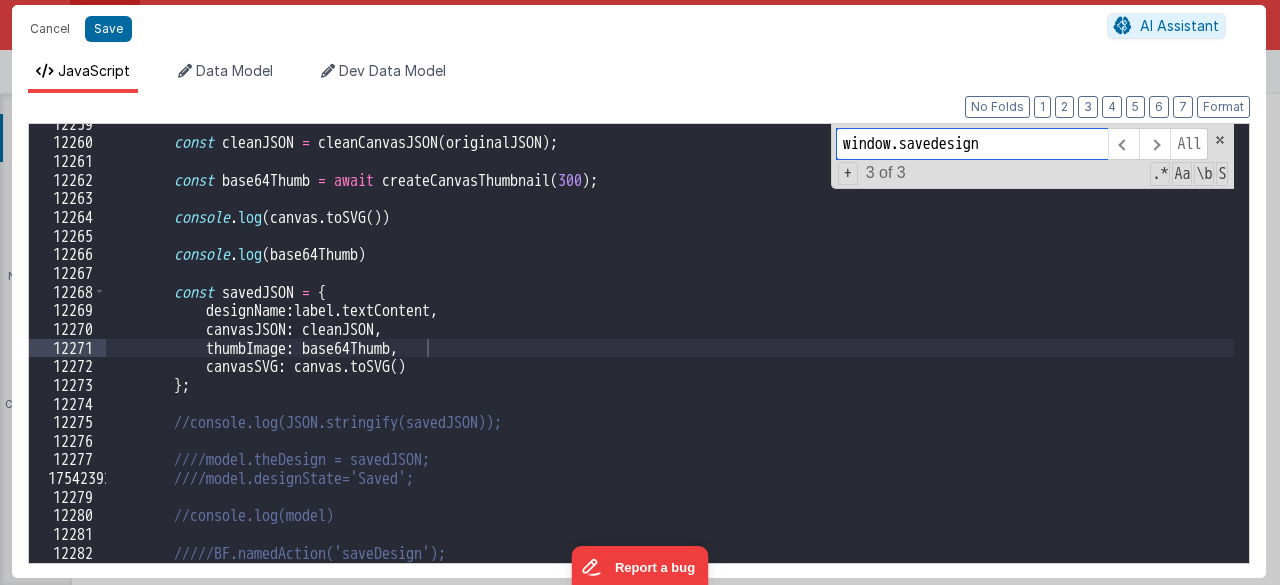 click on "window.savedesign" at bounding box center (972, 144) 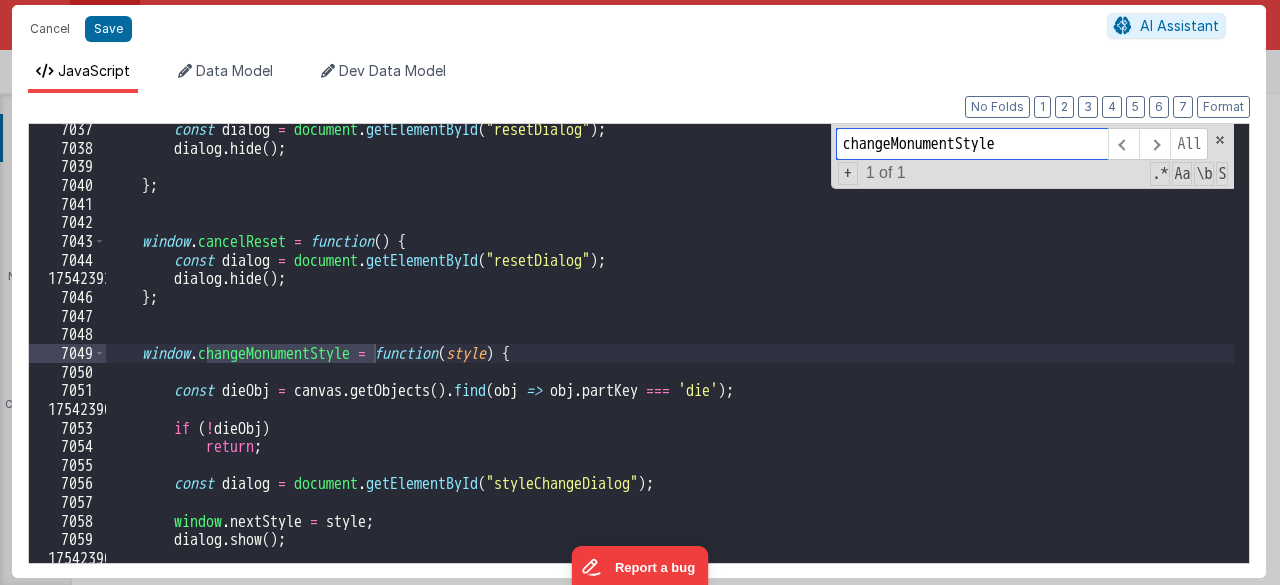 scroll, scrollTop: 12890, scrollLeft: 0, axis: vertical 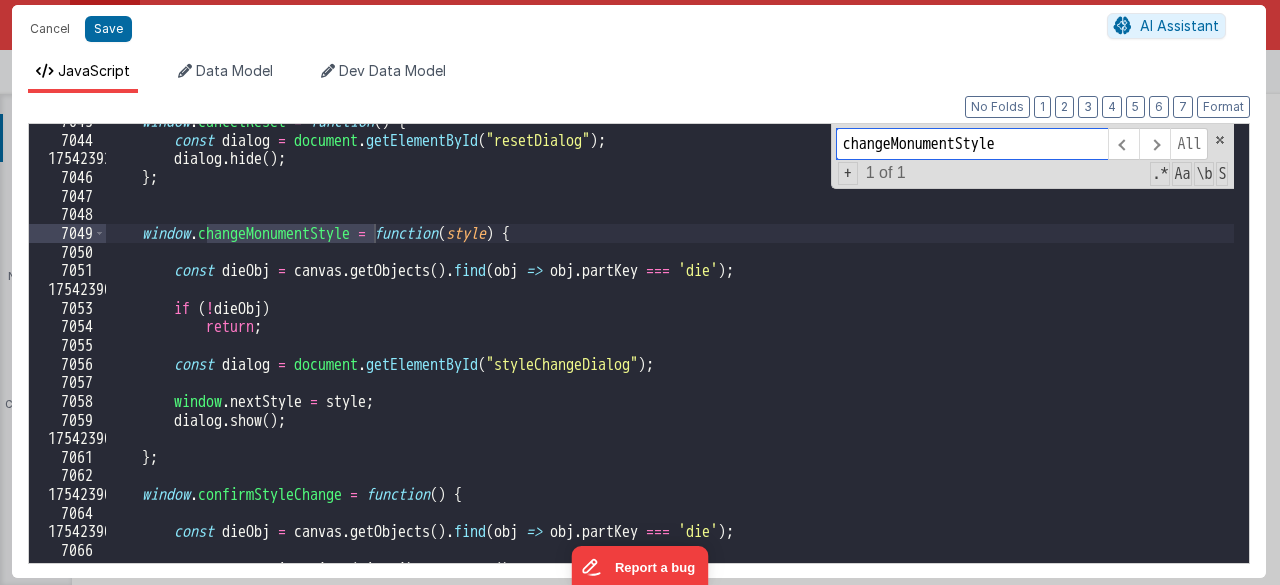 type on "changeMonumentStyle" 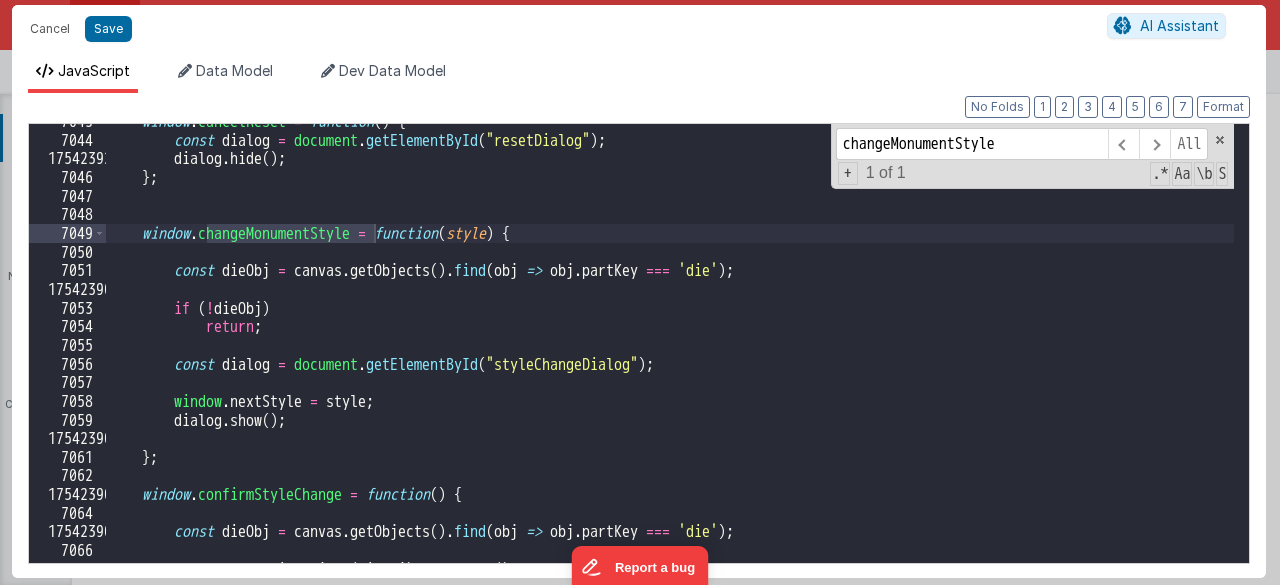 click on "window . cancelReset   =   function ( )   {           const   dialog   =   document . getElementById ( "resetDialog" ) ;           dialog . hide ( ) ;      } ;           window . changeMonumentStyle   =   function ( style )   {           const   dieObj   =   canvas . getObjects ( ) . find ( obj   = >   obj . partKey   ===   'die' ) ;           if   ( ! dieObj )                return ;                     const   dialog   =   document . getElementById ( "styleChangeDialog" ) ;              window . nextStyle   =   style ;           dialog . show ( ) ;                } ;      window . confirmStyleChange   =   function ( )   {                     const   dieObj   =   canvas . getObjects ( ) . find ( obj   = >   obj . partKey   ===   'die' ) ;                     canvas . setActiveObject ( dieObj ) . renderAll ( ) ;" at bounding box center (670, 350) 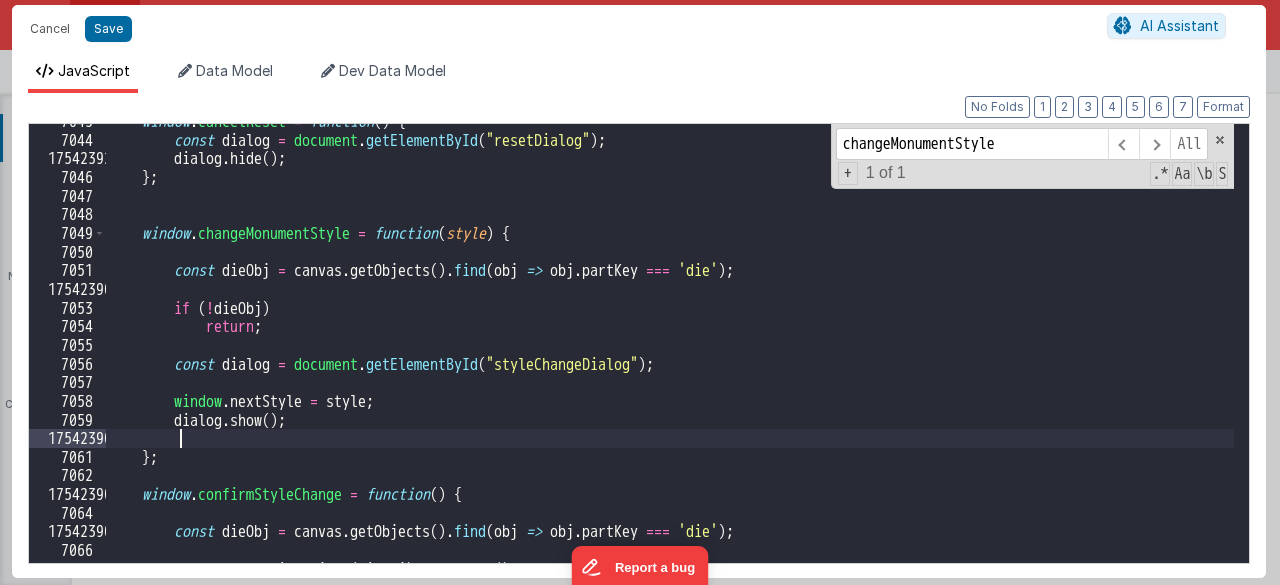 click on "window . cancelReset   =   function ( )   {           const   dialog   =   document . getElementById ( "resetDialog" ) ;           dialog . hide ( ) ;      } ;           window . changeMonumentStyle   =   function ( style )   {           const   dieObj   =   canvas . getObjects ( ) . find ( obj   = >   obj . partKey   ===   'die' ) ;           if   ( ! dieObj )                return ;                     const   dialog   =   document . getElementById ( "styleChangeDialog" ) ;              window . nextStyle   =   style ;           dialog . show ( ) ;                } ;      window . confirmStyleChange   =   function ( )   {                     const   dieObj   =   canvas . getObjects ( ) . find ( obj   = >   obj . partKey   ===   'die' ) ;                     canvas . setActiveObject ( dieObj ) . renderAll ( ) ;" at bounding box center [670, 350] 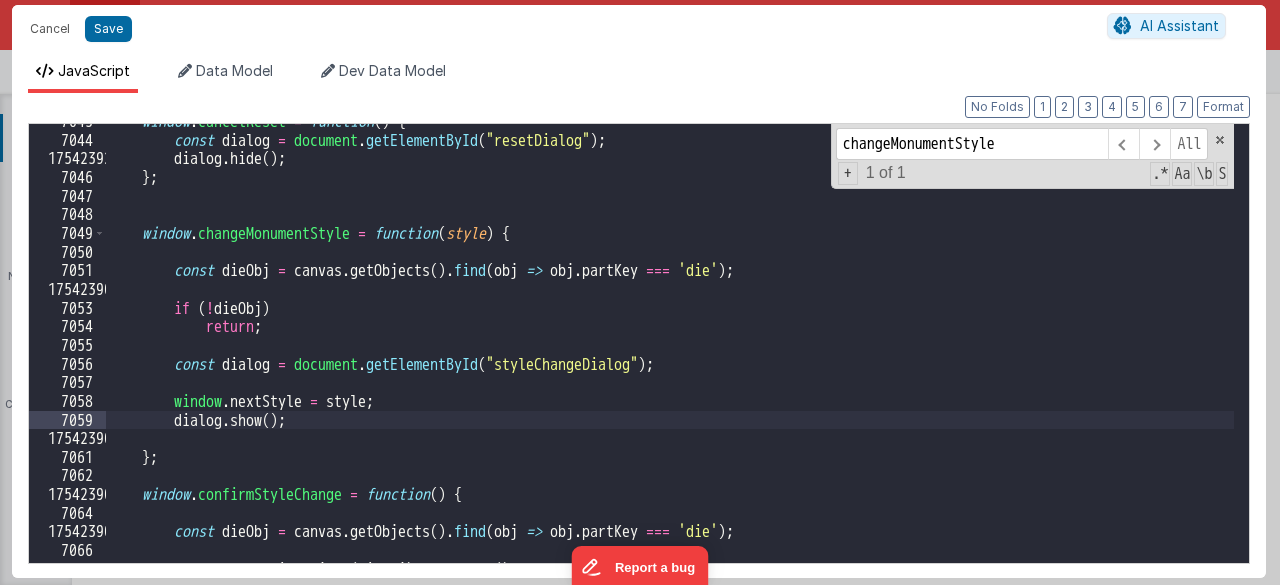 scroll, scrollTop: 12901, scrollLeft: 0, axis: vertical 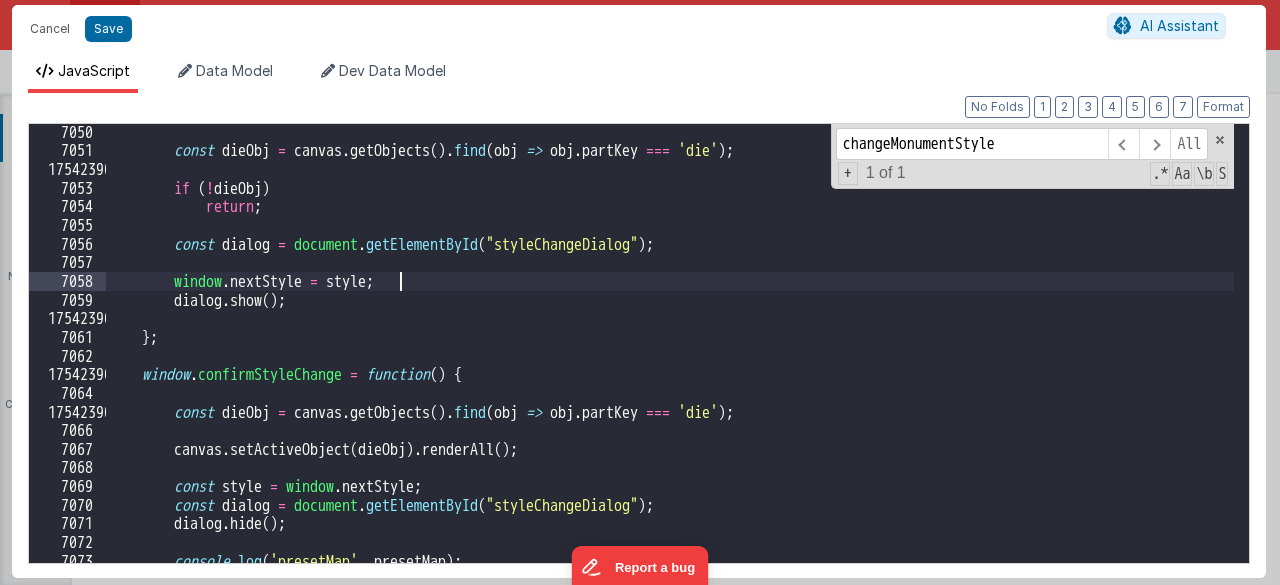 click on "const   dieObj   =   canvas . getObjects ( ) . find ( obj   =>   obj . partKey   ===   'die' ) ;           if   ( ! dieObj )                return ;                     const   dialog   =   document . getElementById ( "styleChangeDialog" ) ;              window . nextStyle   =   style ;           dialog . show ( ) ;                } ;      window . confirmStyleChange   =   function ( )   {                     const   dieObj   =   canvas . getObjects ( ) . find ( obj   =>   obj . partKey   ===   'die' ) ;                     canvas . setActiveObject ( dieObj ) . renderAll ( ) ;                     const   style   =   window . nextStyle ;           const   dialog   =   document . getElementById ( "styleChangeDialog" ) ;           dialog . hide ( ) ;                     console . log ( 'presetMap' ,   presetMap ) ;" at bounding box center [670, 361] 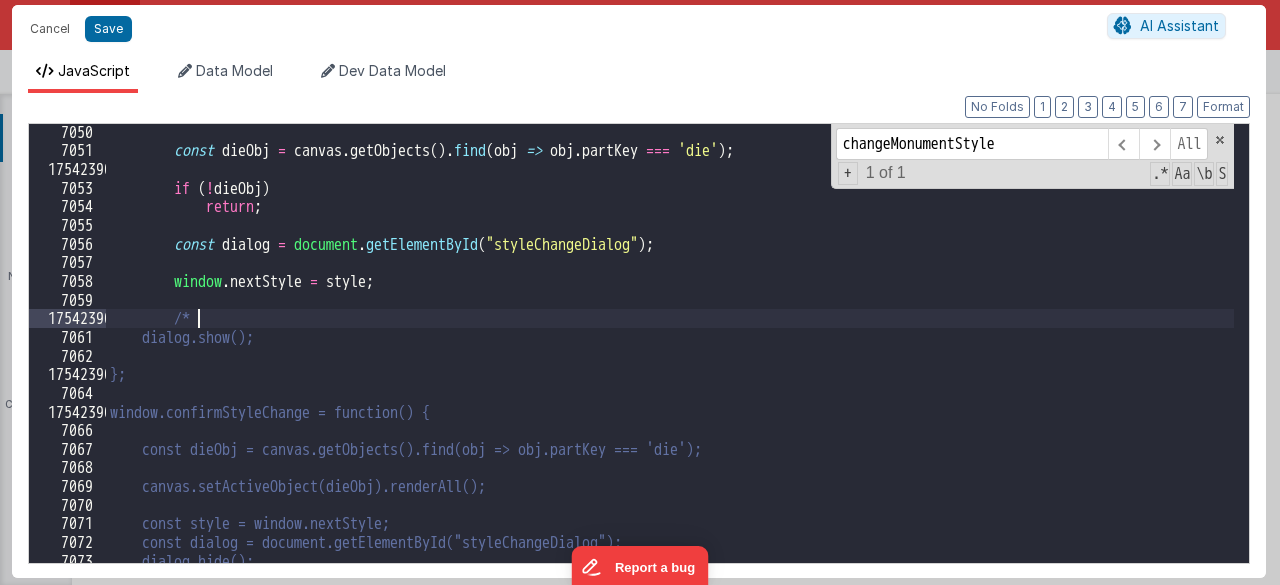 click on "const   dieObj   =   canvas . getObjects ( ) . find ( obj   =>   obj . partKey   ===   'die' ) ;           if   ( ! dieObj )                return ;                     const   dialog   =   document . getElementById ( "styleChangeDialog" ) ;              window . nextStyle   =   style ;                     /*          dialog.show();               };     window.confirmStyleChange = function() {                    const dieObj = canvas.getObjects().find(obj => obj.partKey === 'die');                    canvas.setActiveObject(dieObj).renderAll();                    const style = window.nextStyle;          const dialog = document.getElementById("styleChangeDialog");          dialog.hide();" at bounding box center (670, 361) 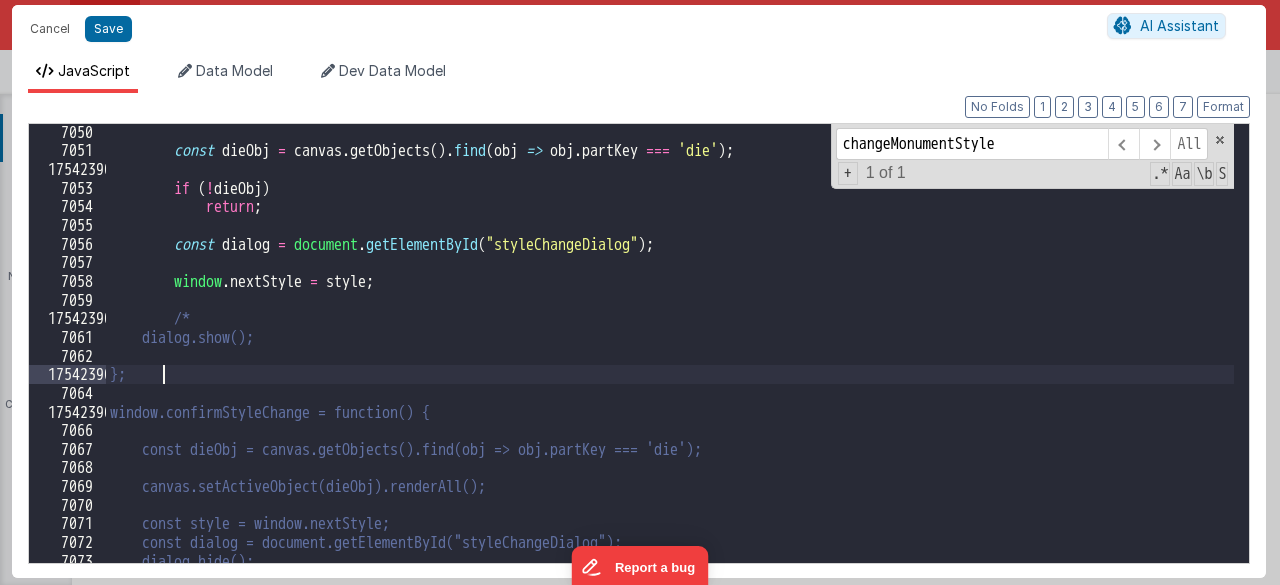 click on "const   dieObj   =   canvas . getObjects ( ) . find ( obj   =>   obj . partKey   ===   'die' ) ;           if   ( ! dieObj )                return ;                     const   dialog   =   document . getElementById ( "styleChangeDialog" ) ;              window . nextStyle   =   style ;                     /*          dialog.show();               };     window.confirmStyleChange = function() {                    const dieObj = canvas.getObjects().find(obj => obj.partKey === 'die');                    canvas.setActiveObject(dieObj).renderAll();                    const style = window.nextStyle;          const dialog = document.getElementById("styleChangeDialog");          dialog.hide();" at bounding box center (670, 361) 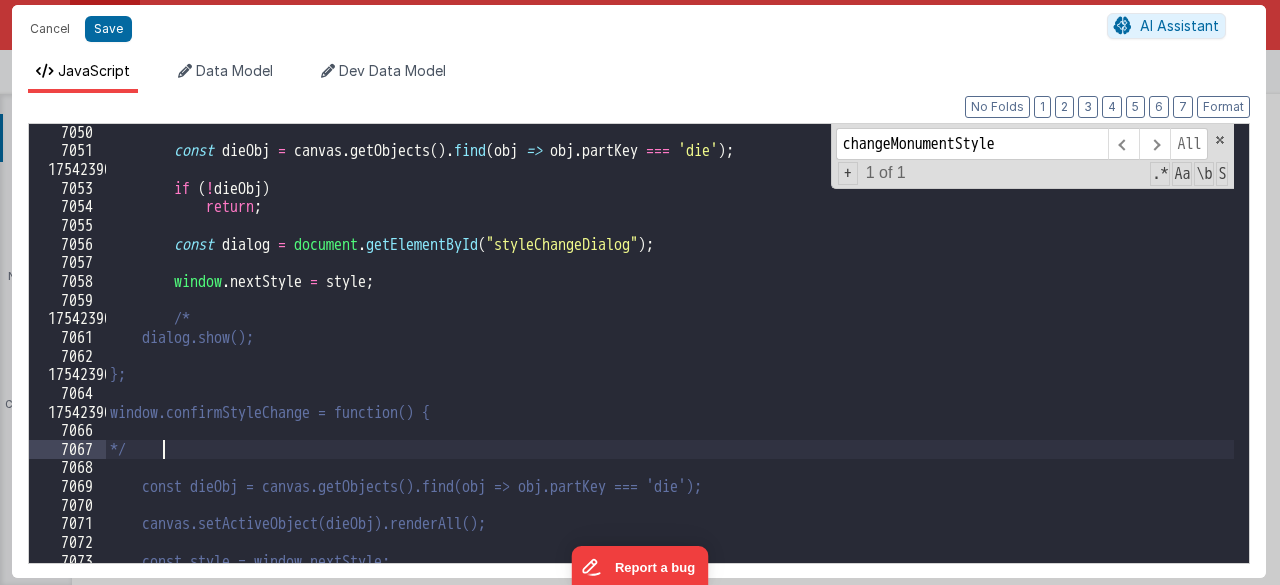 type 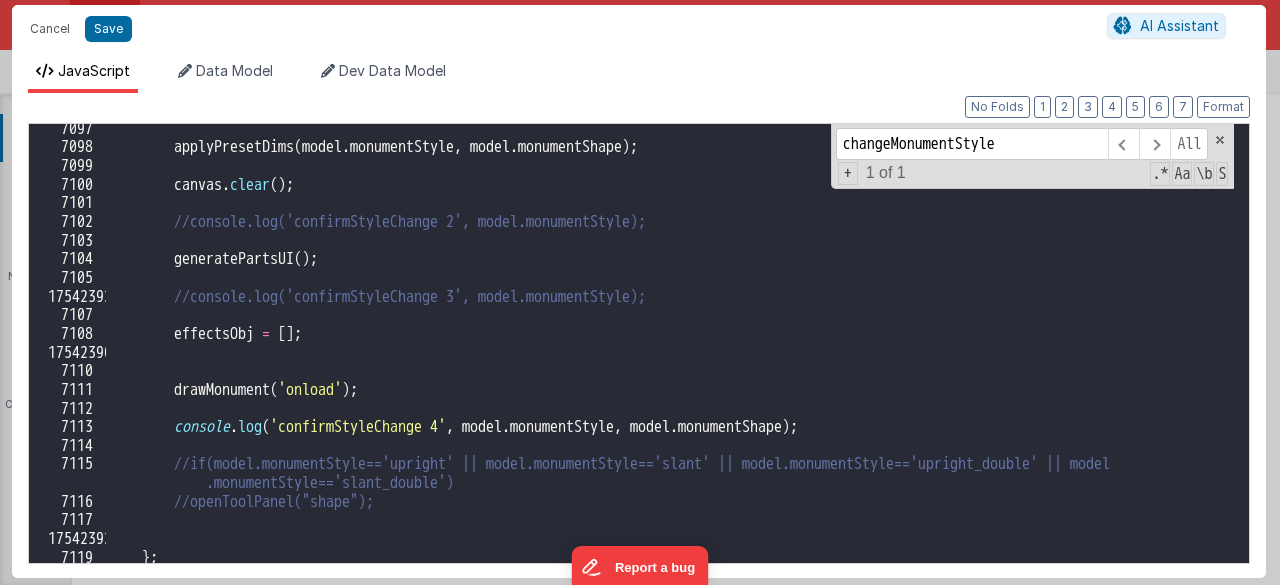 scroll, scrollTop: 13004, scrollLeft: 0, axis: vertical 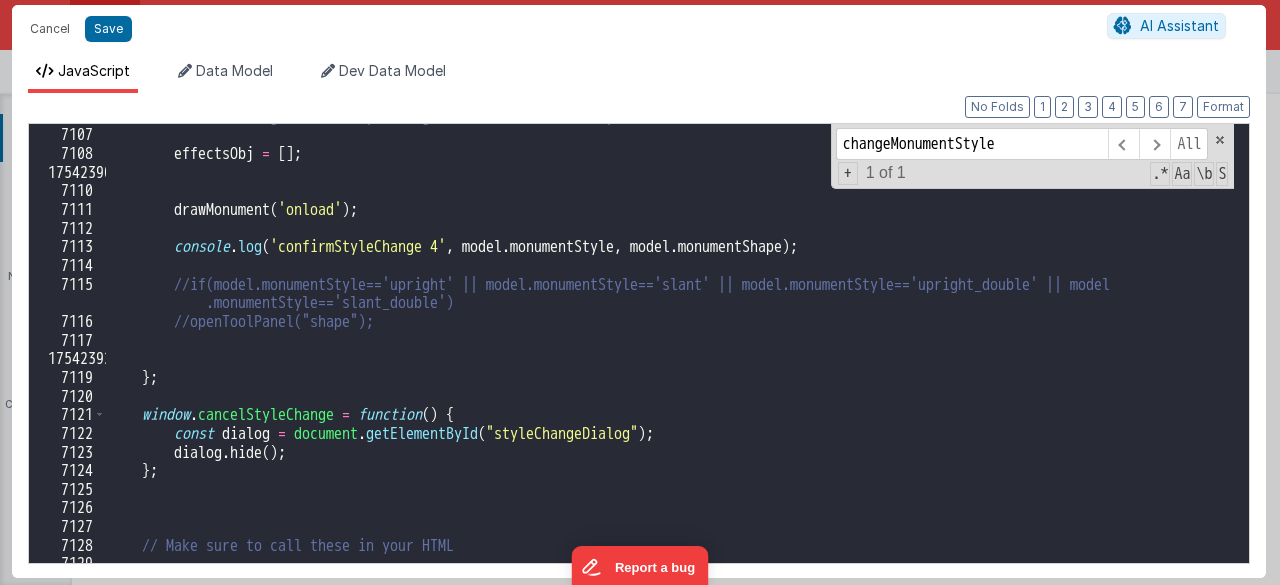 click on "//canvas.add(obj);" at bounding box center (670, 345) 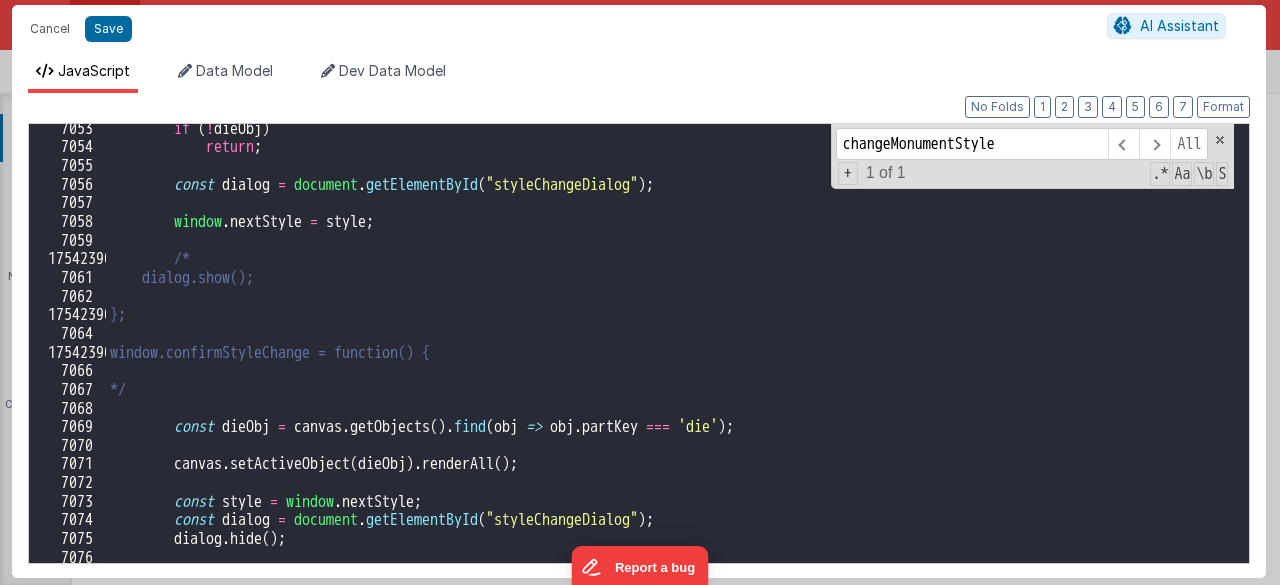 click on "if   ( ! dieObj )                return ;                     const   dialog   =   document . getElementById ( "styleChangeDialog" ) ;              window . nextStyle   =   style ;                     /*          dialog.show();               };     window.confirmStyleChange = function() {          */                     const   dieObj   =   canvas . getObjects ( ) . find ( obj   =>   obj . partKey   ===   'die' ) ;                     canvas . setActiveObject ( dieObj ) . renderAll ( ) ;                     const   style   =   window . nextStyle ;           const   dialog   =   document . getElementById ( "styleChangeDialog" ) ;           dialog . hide ( ) ;                     console . log ( 'presetMap' ,   presetMap ) ;" at bounding box center [670, 357] 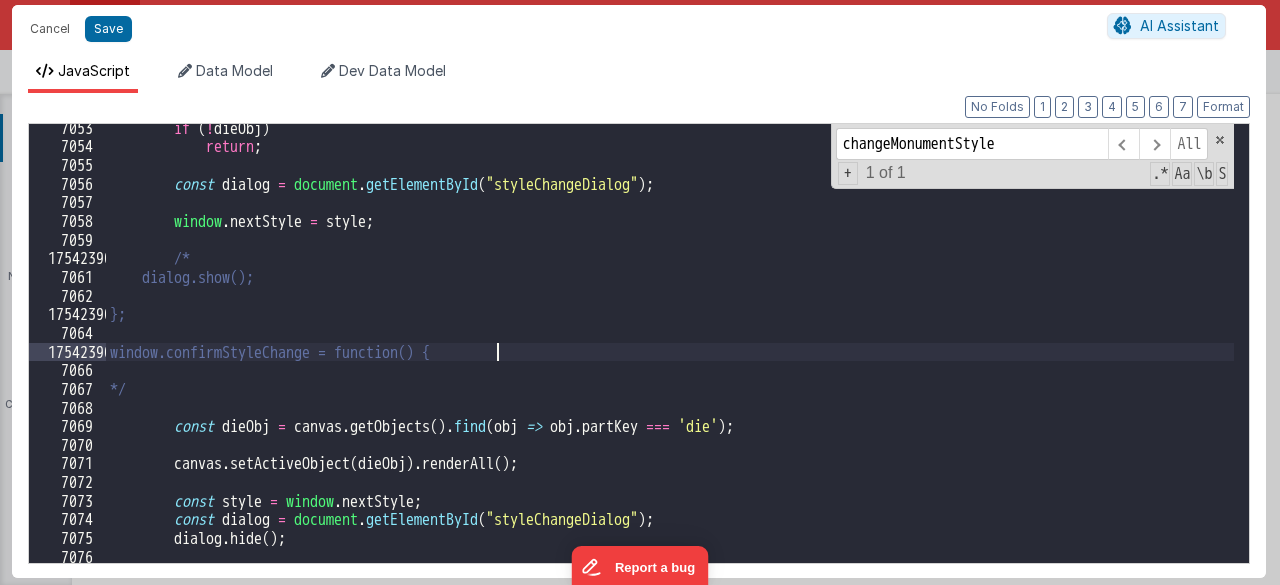 scroll, scrollTop: 12898, scrollLeft: 0, axis: vertical 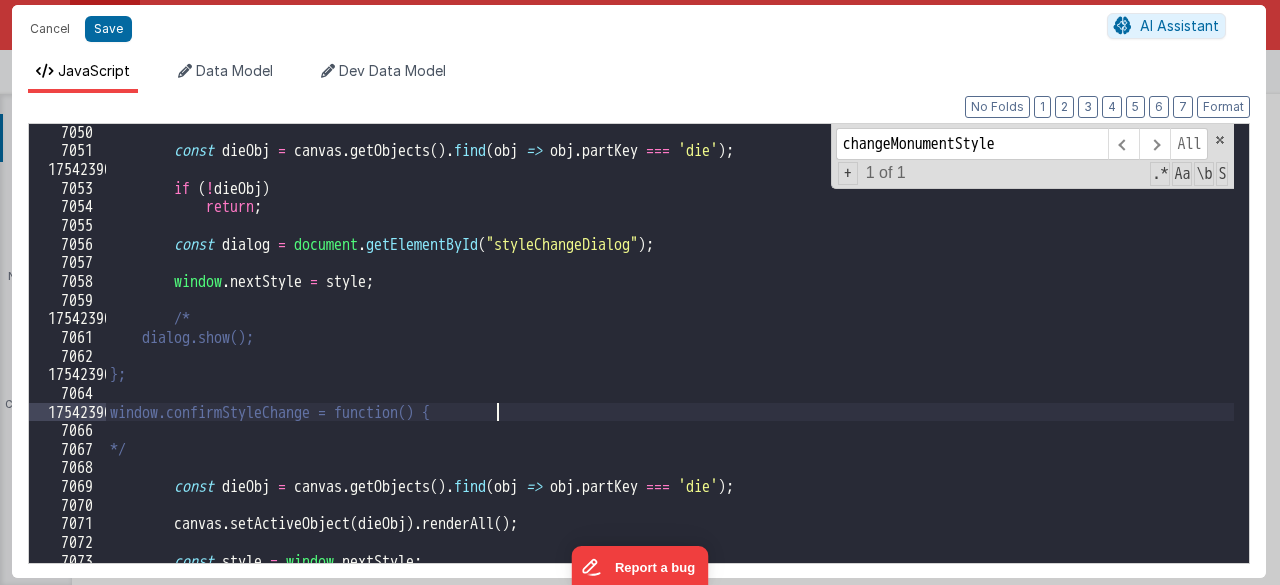 click on "const   dieObj   =   canvas . getObjects ( ) . find ( obj   =>   obj . partKey   ===   'die' ) ;           if   ( ! dieObj )                return ;                     const   dialog   =   document . getElementById ( "styleChangeDialog" ) ;              window . nextStyle   =   style ;                     /*          dialog.show();               };     window.confirmStyleChange = function() {          */                     const   dieObj   =   canvas . getObjects ( ) . find ( obj   =>   obj . partKey   ===   'die' ) ;                     canvas . setActiveObject ( dieObj ) . renderAll ( ) ;                     const   style   =   window . nextStyle ;           const   dialog   =   document . getElementById ( "styleChangeDialog" ) ;" at bounding box center [670, 361] 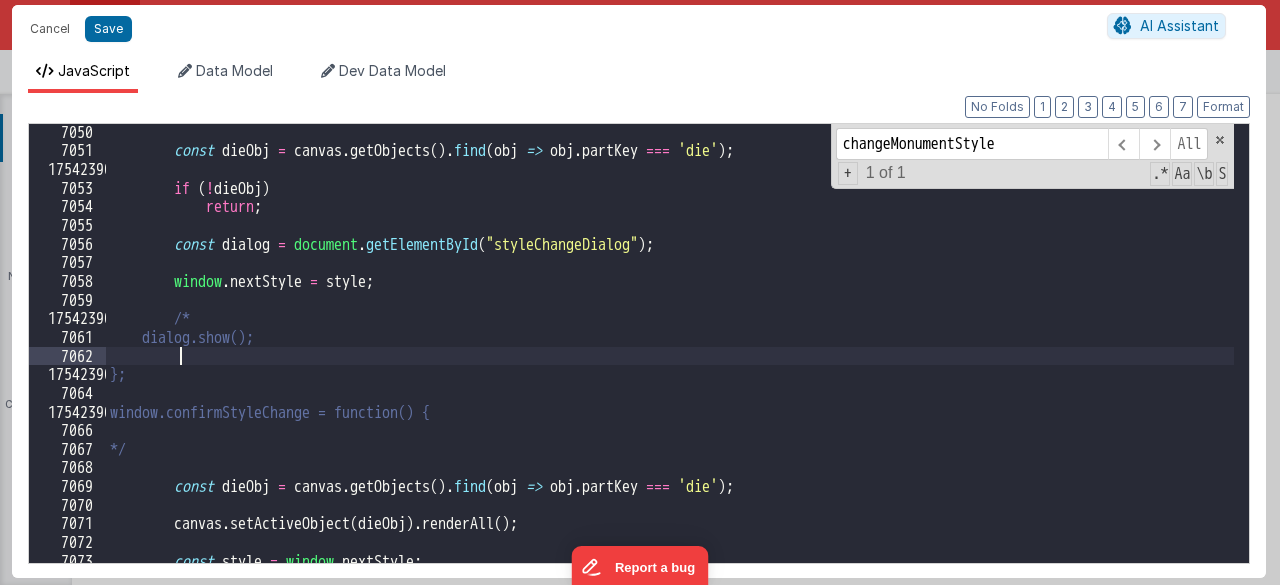 click on "const   dieObj   =   canvas . getObjects ( ) . find ( obj   =>   obj . partKey   ===   'die' ) ;           if   ( ! dieObj )                return ;                     const   dialog   =   document . getElementById ( "styleChangeDialog" ) ;              window . nextStyle   =   style ;                     /*          dialog.show();               };     window.confirmStyleChange = function() {          */                     const   dieObj   =   canvas . getObjects ( ) . find ( obj   =>   obj . partKey   ===   'die' ) ;                     canvas . setActiveObject ( dieObj ) . renderAll ( ) ;                     const   style   =   window . nextStyle ;           const   dialog   =   document . getElementById ( "styleChangeDialog" ) ;" at bounding box center (670, 361) 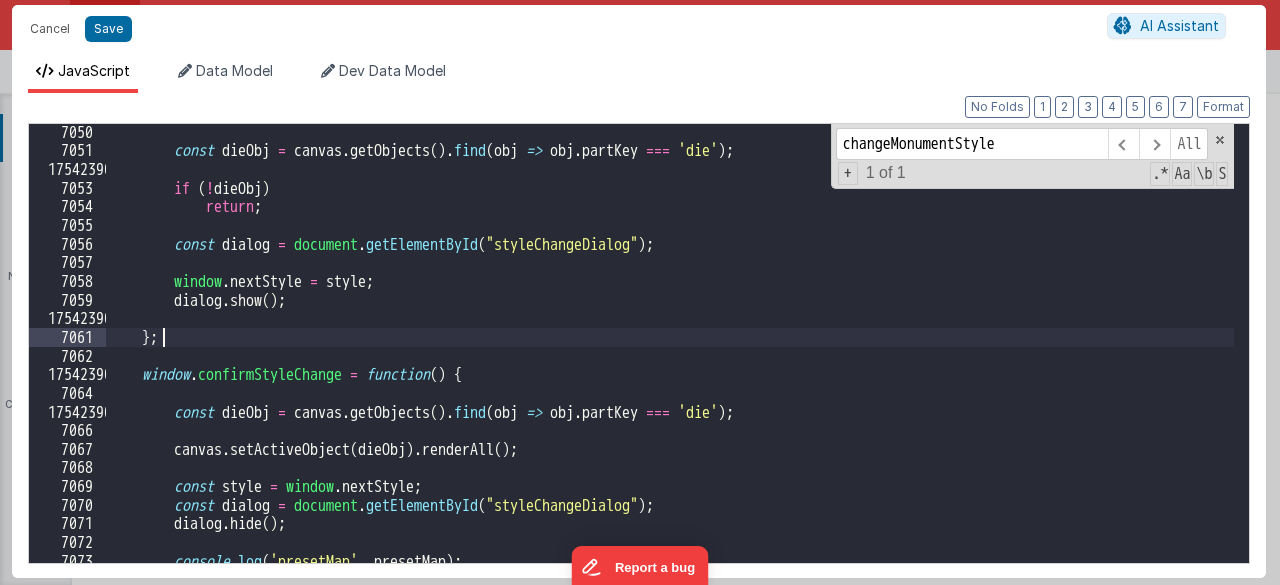 click on "const   dieObj   =   canvas . getObjects ( ) . find ( obj   =>   obj . partKey   ===   'die' ) ;           if   ( ! dieObj )                return ;                     const   dialog   =   document . getElementById ( "styleChangeDialog" ) ;              window . nextStyle   =   style ;           dialog . show ( ) ;                } ;      window . confirmStyleChange   =   function ( )   {                     const   dieObj   =   canvas . getObjects ( ) . find ( obj   =>   obj . partKey   ===   'die' ) ;                     canvas . setActiveObject ( dieObj ) . renderAll ( ) ;                     const   style   =   window . nextStyle ;           const   dialog   =   document . getElementById ( "styleChangeDialog" ) ;           dialog . hide ( ) ;                     console . log ( 'presetMap' ,   presetMap ) ;" at bounding box center (670, 361) 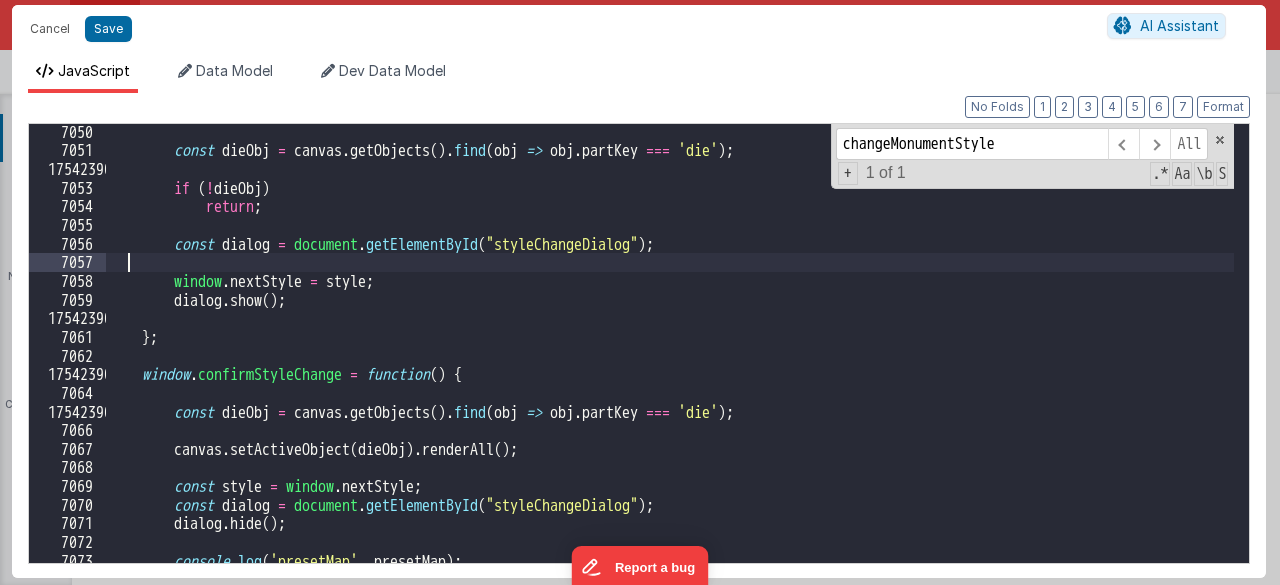 click on "const   dieObj   =   canvas . getObjects ( ) . find ( obj   =>   obj . partKey   ===   'die' ) ;           if   ( ! dieObj )                return ;                     const   dialog   =   document . getElementById ( "styleChangeDialog" ) ;              window . nextStyle   =   style ;           dialog . show ( ) ;                } ;      window . confirmStyleChange   =   function ( )   {                     const   dieObj   =   canvas . getObjects ( ) . find ( obj   =>   obj . partKey   ===   'die' ) ;                     canvas . setActiveObject ( dieObj ) . renderAll ( ) ;                     const   style   =   window . nextStyle ;           const   dialog   =   document . getElementById ( "styleChangeDialog" ) ;           dialog . hide ( ) ;                     console . log ( 'presetMap' ,   presetMap ) ;" at bounding box center (670, 361) 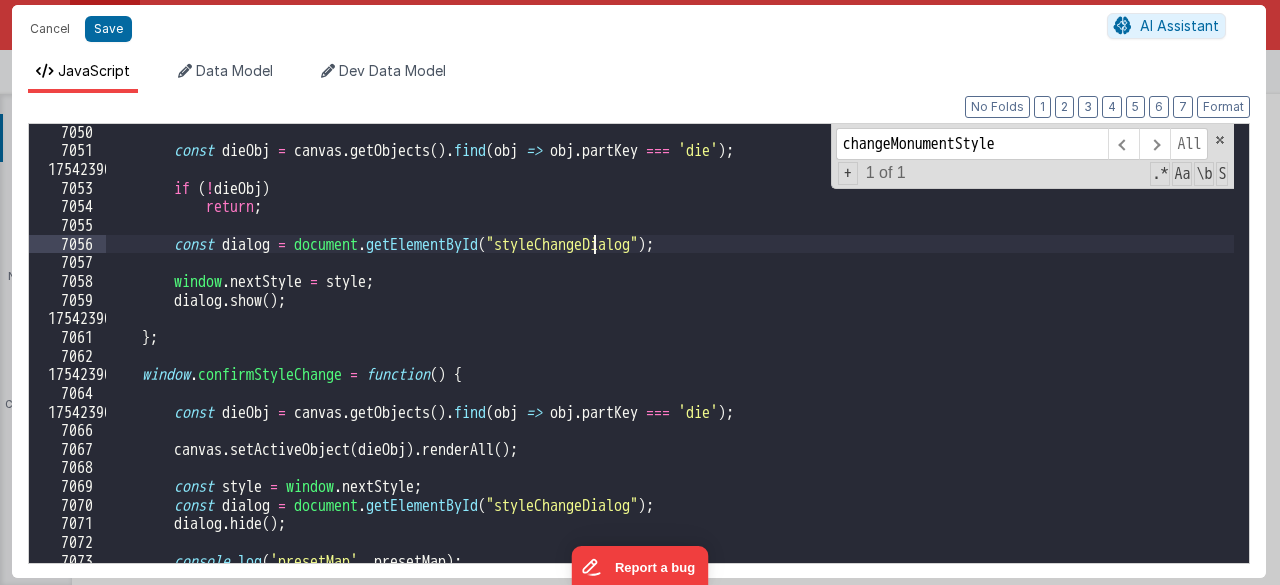 drag, startPoint x: 618, startPoint y: 253, endPoint x: 591, endPoint y: 240, distance: 29.966648 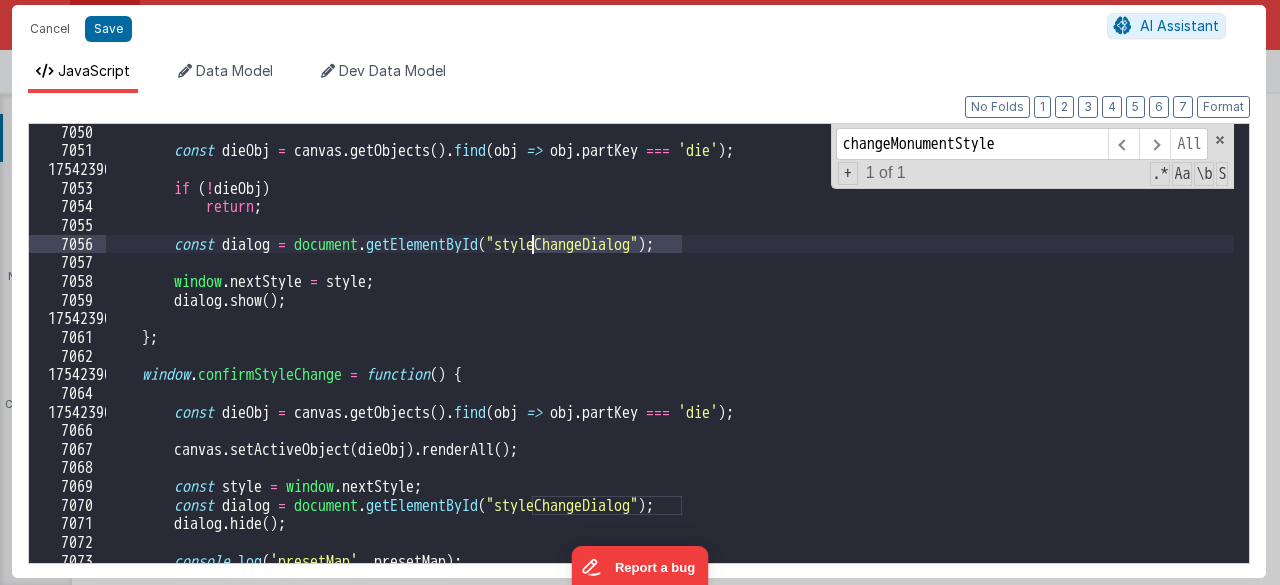 click on "const   dieObj   =   canvas . getObjects ( ) . find ( obj   =>   obj . partKey   ===   'die' ) ;           if   ( ! dieObj )                return ;                     const   dialog   =   document . getElementById ( "styleChangeDialog" ) ;              window . nextStyle   =   style ;           dialog . show ( ) ;                } ;      window . confirmStyleChange   =   function ( )   {                     const   dieObj   =   canvas . getObjects ( ) . find ( obj   =>   obj . partKey   ===   'die' ) ;                     canvas . setActiveObject ( dieObj ) . renderAll ( ) ;                     const   style   =   window . nextStyle ;           const   dialog   =   document . getElementById ( "styleChangeDialog" ) ;           dialog . hide ( ) ;                     console . log ( 'presetMap' ,   presetMap ) ;" at bounding box center (670, 361) 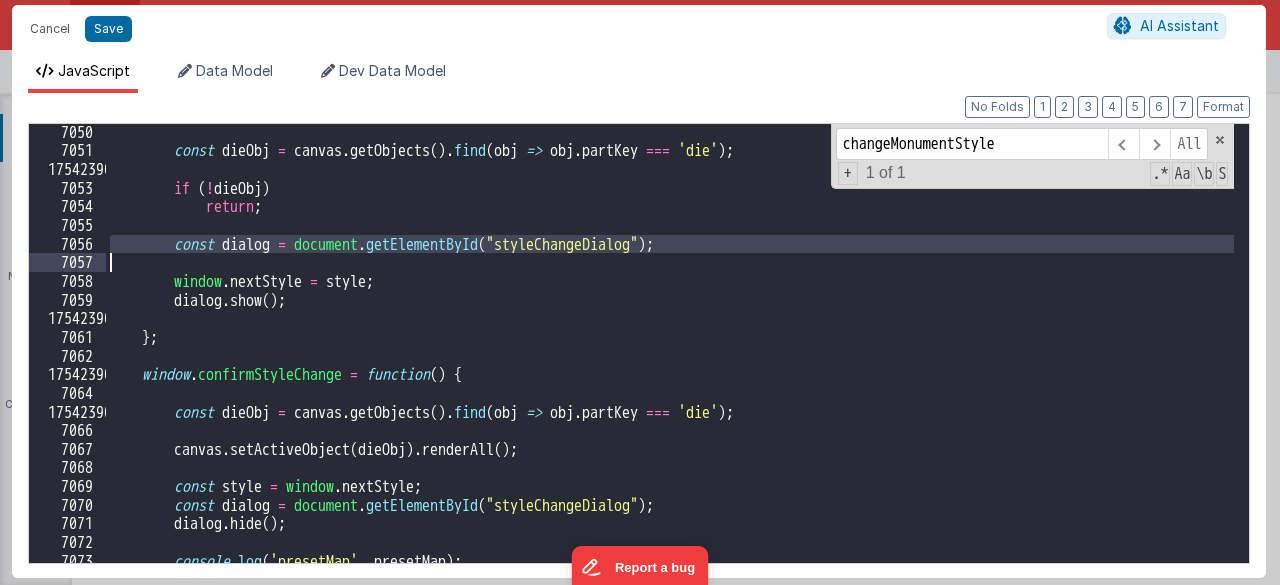 click on "const   dieObj   =   canvas . getObjects ( ) . find ( obj   =>   obj . partKey   ===   'die' ) ;           if   ( ! dieObj )                return ;                     const   dialog   =   document . getElementById ( "styleChangeDialog" ) ;              window . nextStyle   =   style ;           dialog . show ( ) ;                } ;      window . confirmStyleChange   =   function ( )   {                     const   dieObj   =   canvas . getObjects ( ) . find ( obj   =>   obj . partKey   ===   'die' ) ;                     canvas . setActiveObject ( dieObj ) . renderAll ( ) ;                     const   style   =   window . nextStyle ;           const   dialog   =   document . getElementById ( "styleChangeDialog" ) ;           dialog . hide ( ) ;                     console . log ( 'presetMap' ,   presetMap ) ; changeMonumentStyle All Replace All + 1 of 1 .* Aa \b S" at bounding box center (670, 343) 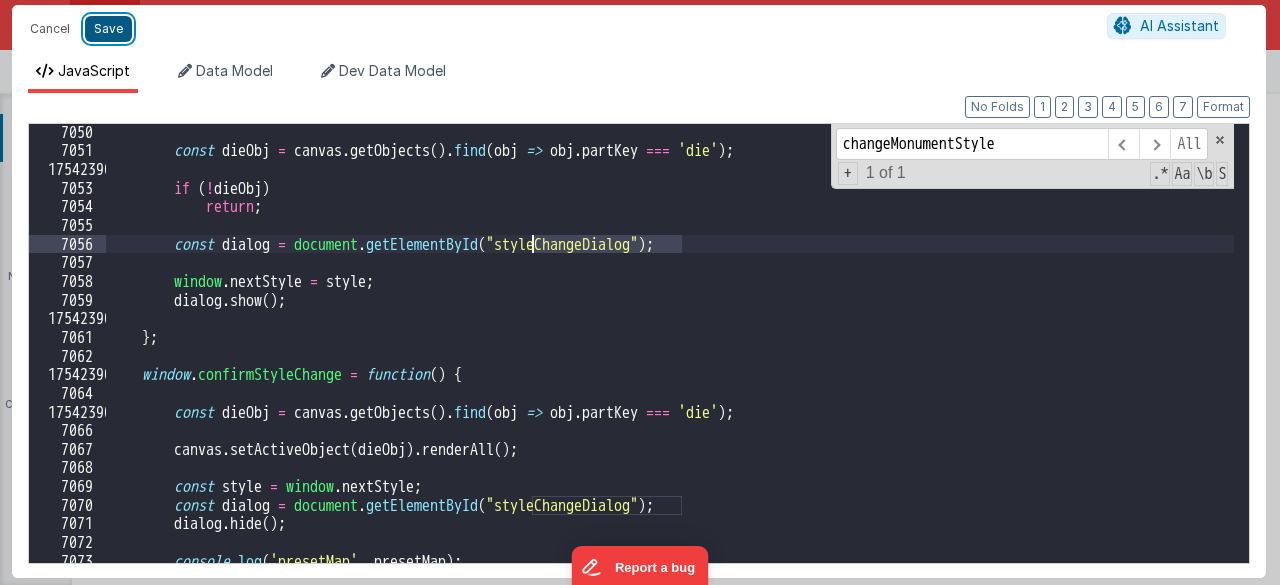 click on "Save" at bounding box center [108, 29] 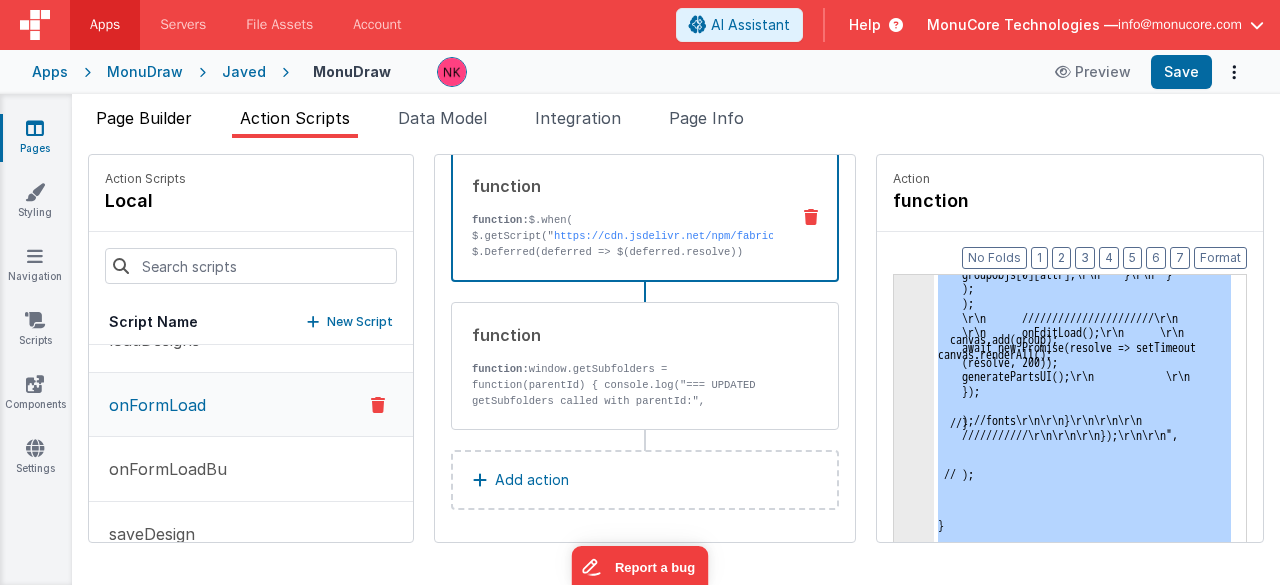 click on "Page Builder" at bounding box center (144, 118) 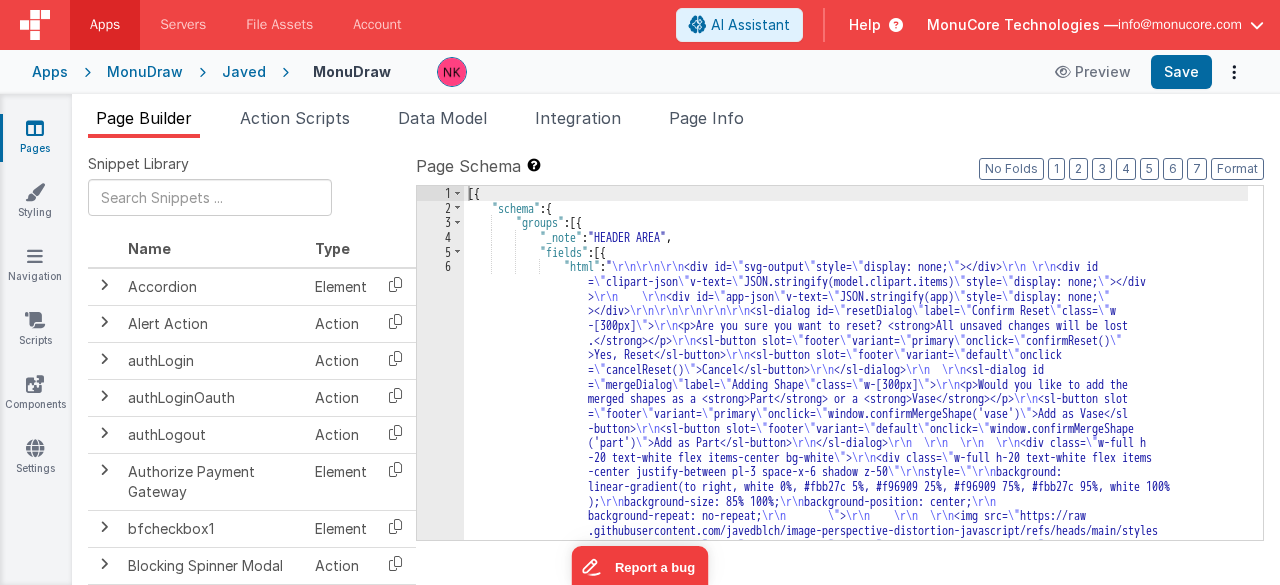 click on "6" at bounding box center (440, 4263) 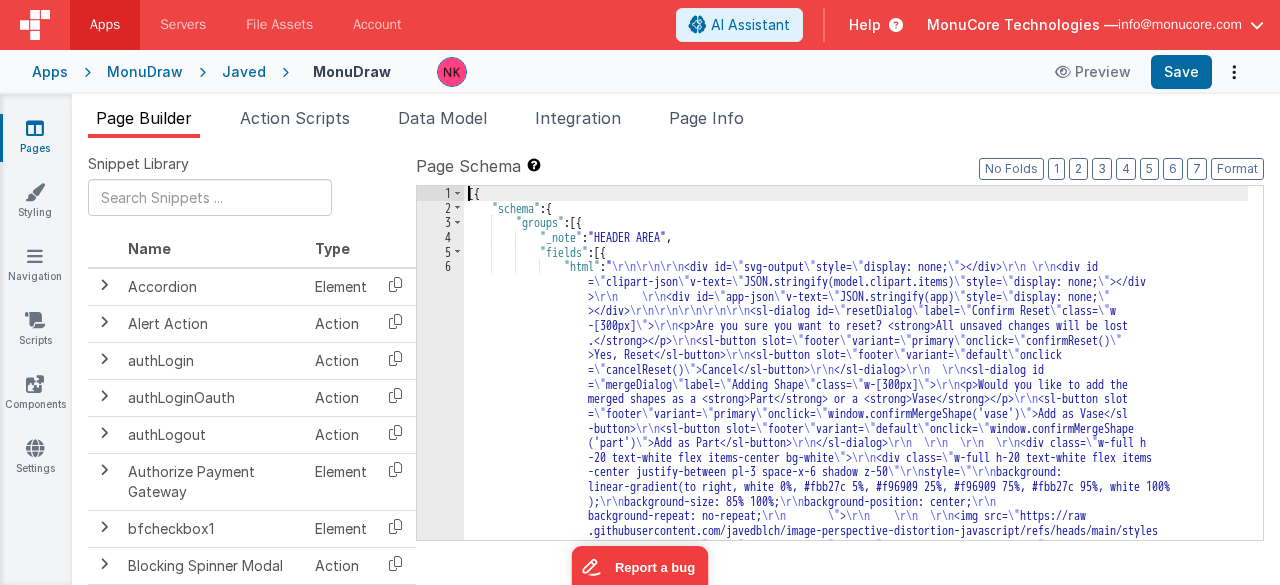 click on "6" at bounding box center [440, 4263] 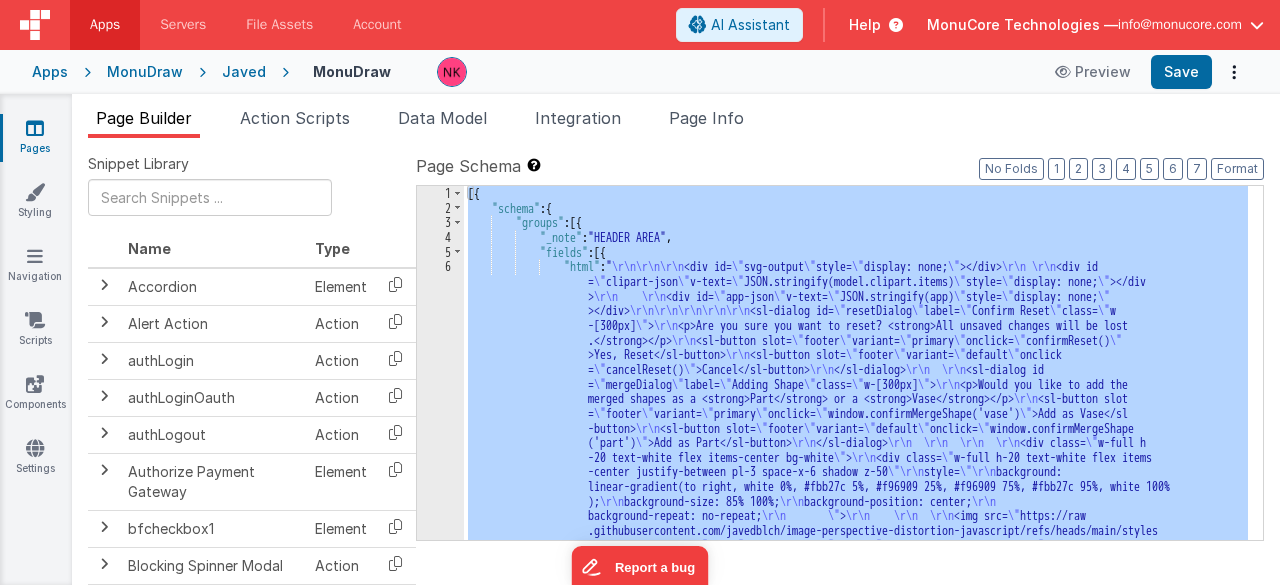 click on "1 2 3 4 5 6" at bounding box center [440, 4375] 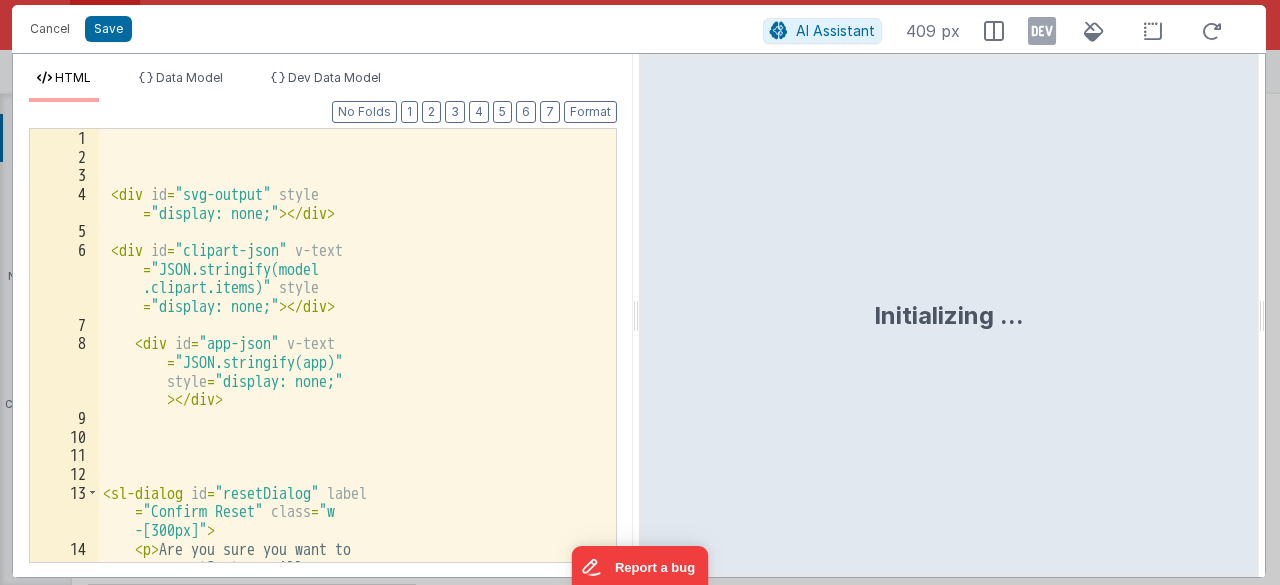 scroll, scrollTop: 7741, scrollLeft: 0, axis: vertical 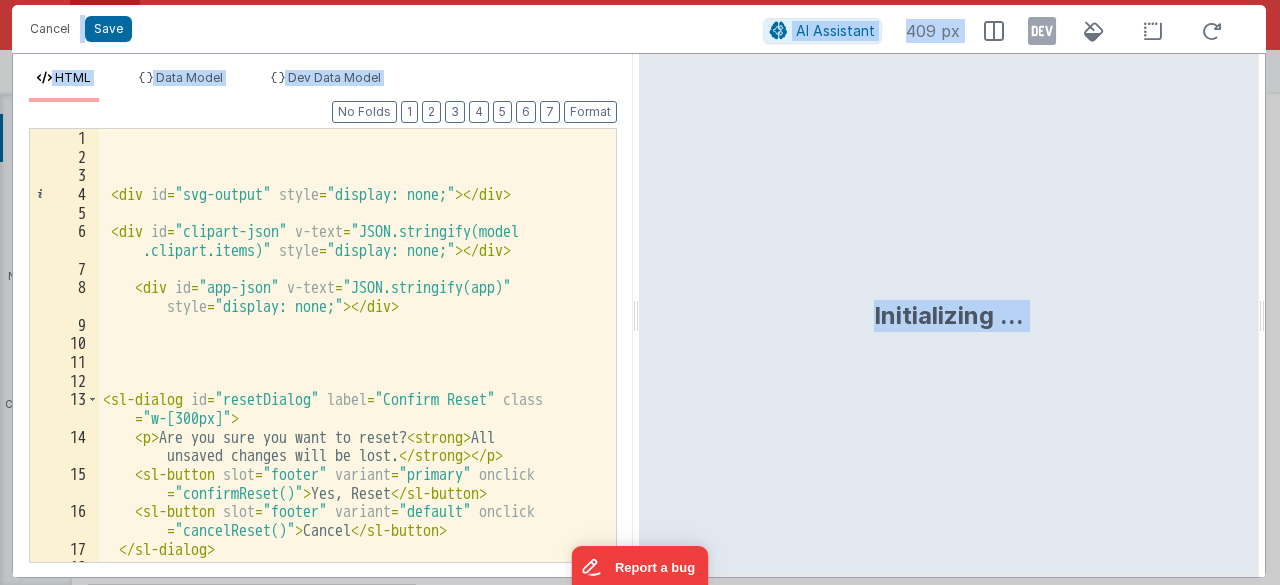 click on "< div   id = "svg-output"   style = "display: none;" > </ div >     < div   id = "clipart-json"   v-text = "JSON.stringify(model       .clipart.items)"   style = "display: none;" > </ div >           < div   id = "app-json"   v-text = "JSON.stringify(app)"            style = "display: none;" > </ div > < sl-dialog   id = "resetDialog"   label = "Confirm Reset"   class      = "w-[300px]" >      < p > Are you sure you want to reset?  < strong > All           unsaved changes will be lost. </ strong > </ p >      < sl-button   slot = "footer"   variant = "primary"   onclick          = "confirmReset()" > Yes, Reset </ sl-button >      < sl-button   slot = "footer"   variant = "default"   onclick          = "cancelReset()" > Cancel </ sl-button >    </ sl-dialog >         < sl-dialog   id = "mergeDialog"   label = "Adding Shape"            class = "w-[300px]" >" at bounding box center (350, 374) 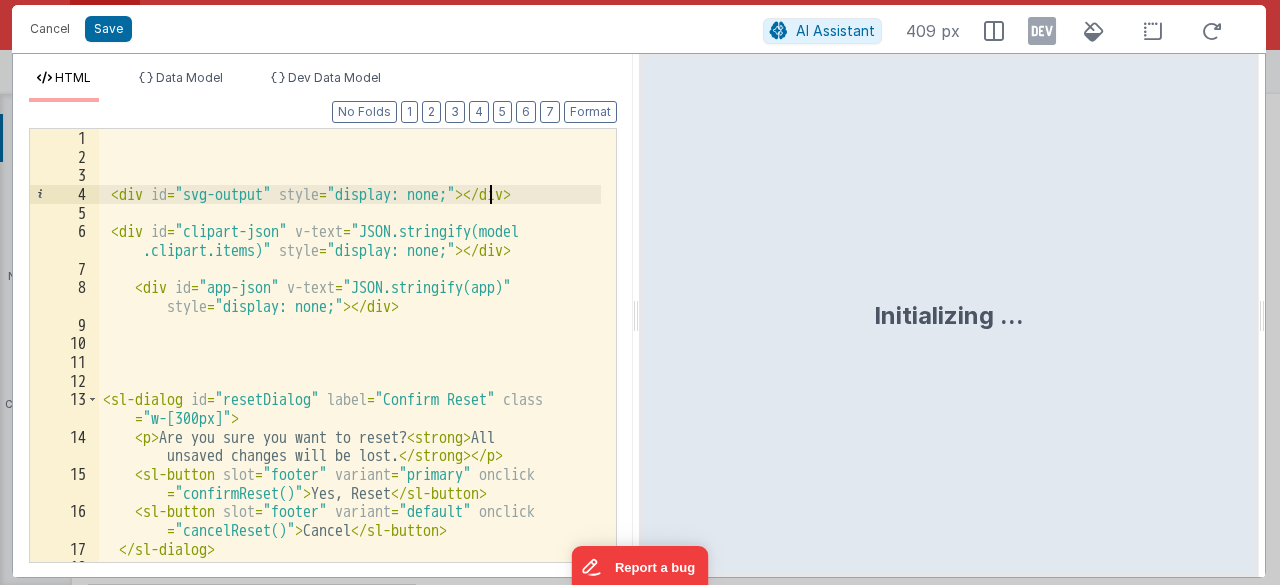 click on "< div   id = "svg-output"   style = "display: none;" > </ div >     < div   id = "clipart-json"   v-text = "JSON.stringify(model       .clipart.items)"   style = "display: none;" > </ div >           < div   id = "app-json"   v-text = "JSON.stringify(app)"            style = "display: none;" > </ div > < sl-dialog   id = "resetDialog"   label = "Confirm Reset"   class      = "w-[300px]" >      < p > Are you sure you want to reset?  < strong > All           unsaved changes will be lost. </ strong > </ p >      < sl-button   slot = "footer"   variant = "primary"   onclick          = "confirmReset()" > Yes, Reset </ sl-button >      < sl-button   slot = "footer"   variant = "default"   onclick          = "cancelReset()" > Cancel </ sl-button >    </ sl-dialog >         < sl-dialog   id = "mergeDialog"   label = "Adding Shape"            class = "w-[300px]" >" at bounding box center (350, 374) 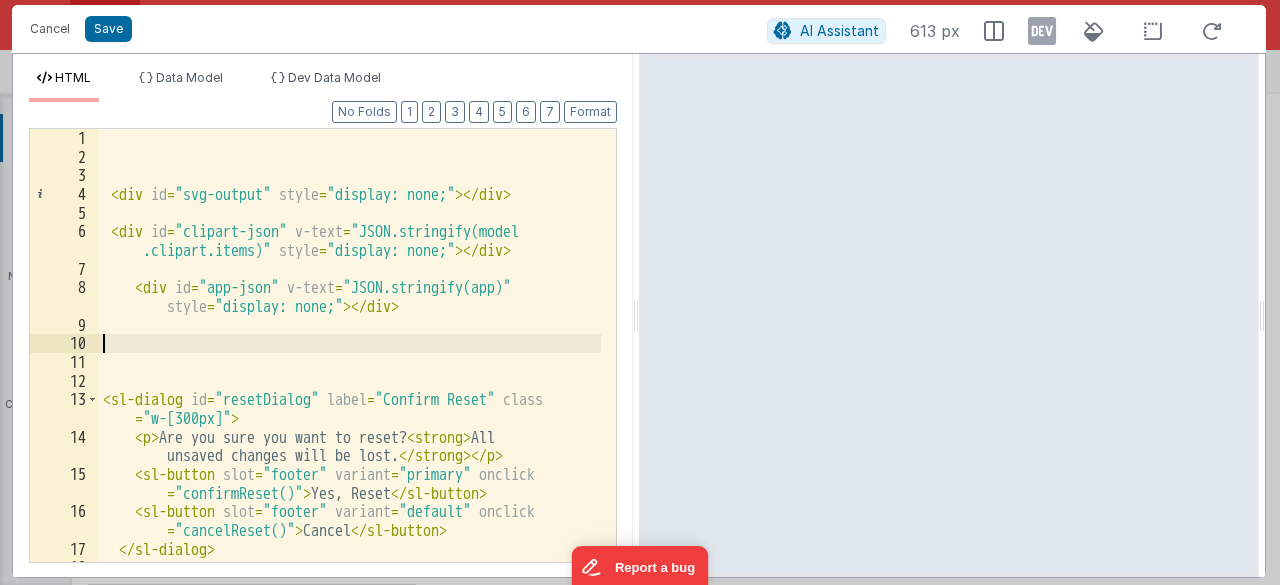 click on "< div   id = "svg-output"   style = "display: none;" > </ div >     < div   id = "clipart-json"   v-text = "JSON.stringify(model       .clipart.items)"   style = "display: none;" > </ div >           < div   id = "app-json"   v-text = "JSON.stringify(app)"            style = "display: none;" > </ div > < sl-dialog   id = "resetDialog"   label = "Confirm Reset"   class      = "w-[300px]" >      < p > Are you sure you want to reset?  < strong > All           unsaved changes will be lost. </ strong > </ p >      < sl-button   slot = "footer"   variant = "primary"   onclick          = "confirmReset()" > Yes, Reset </ sl-button >      < sl-button   slot = "footer"   variant = "default"   onclick          = "cancelReset()" > Cancel </ sl-button >    </ sl-dialog >         < sl-dialog   id = "mergeDialog"   label = "Adding Shape"            class = "w-[300px]" >" at bounding box center (350, 374) 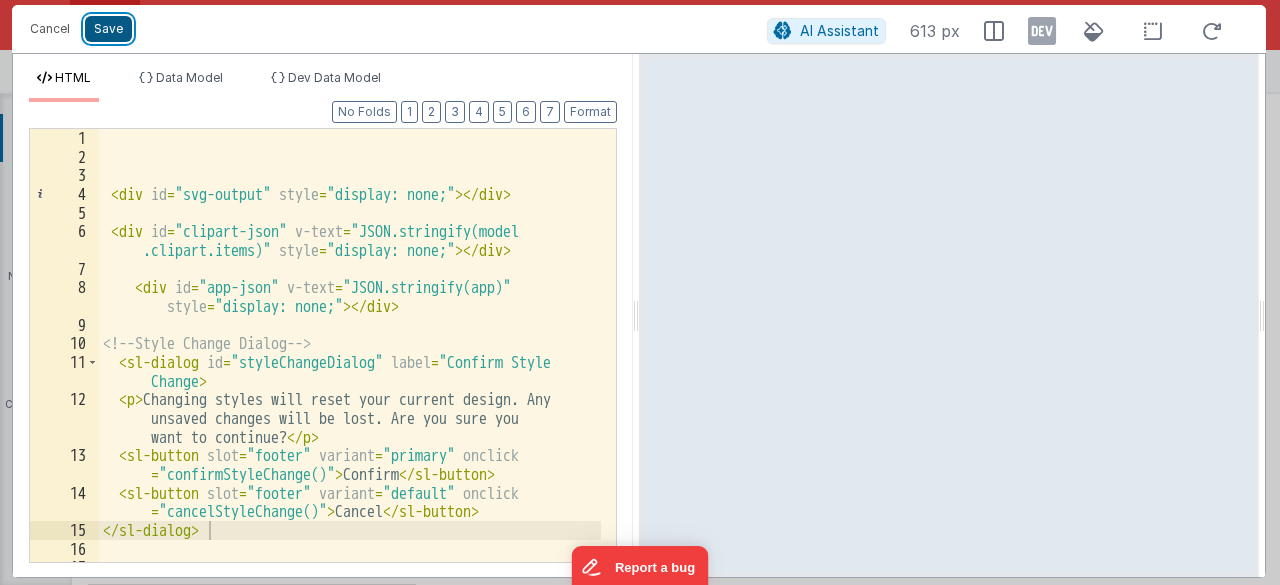 click on "Save" at bounding box center [108, 29] 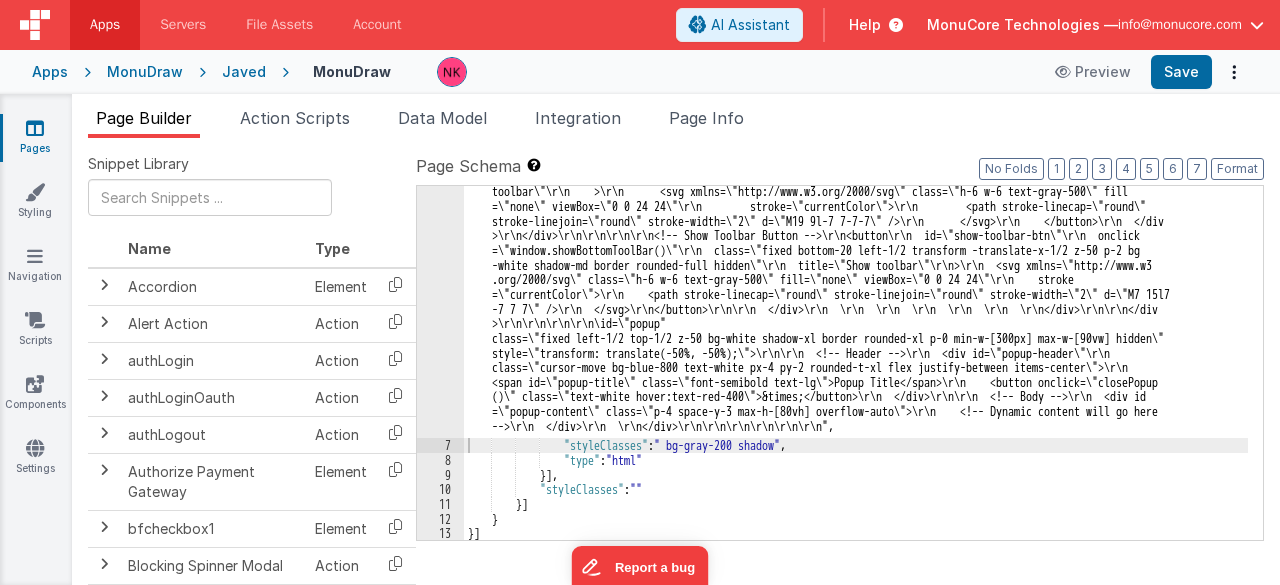 scroll, scrollTop: 6728, scrollLeft: 0, axis: vertical 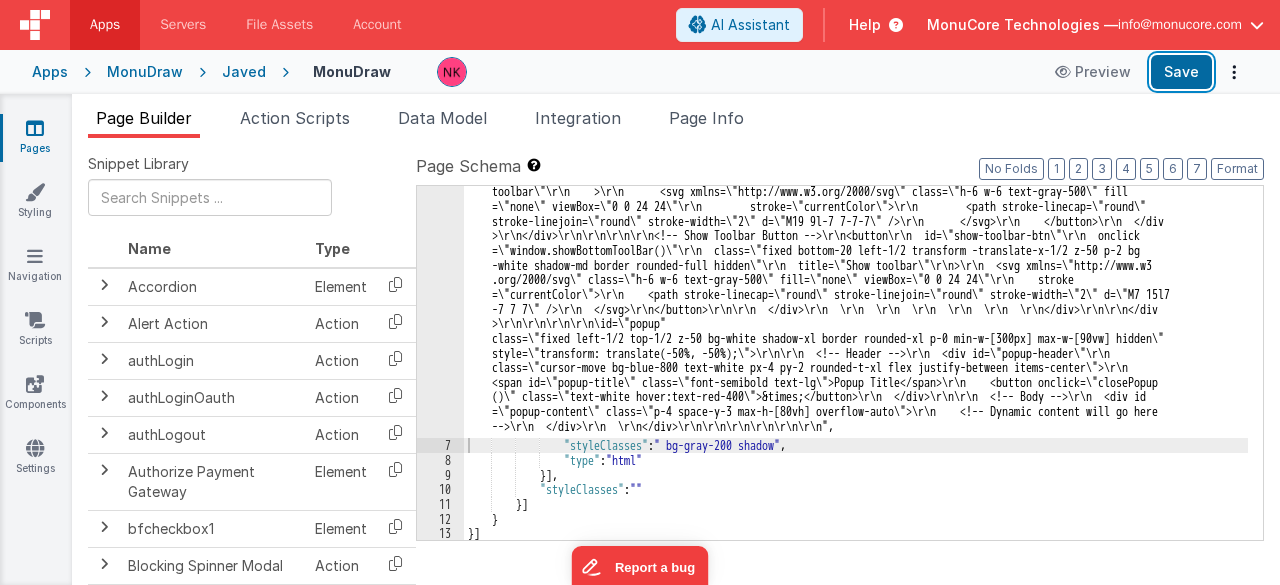 click on "Save" at bounding box center (1181, 72) 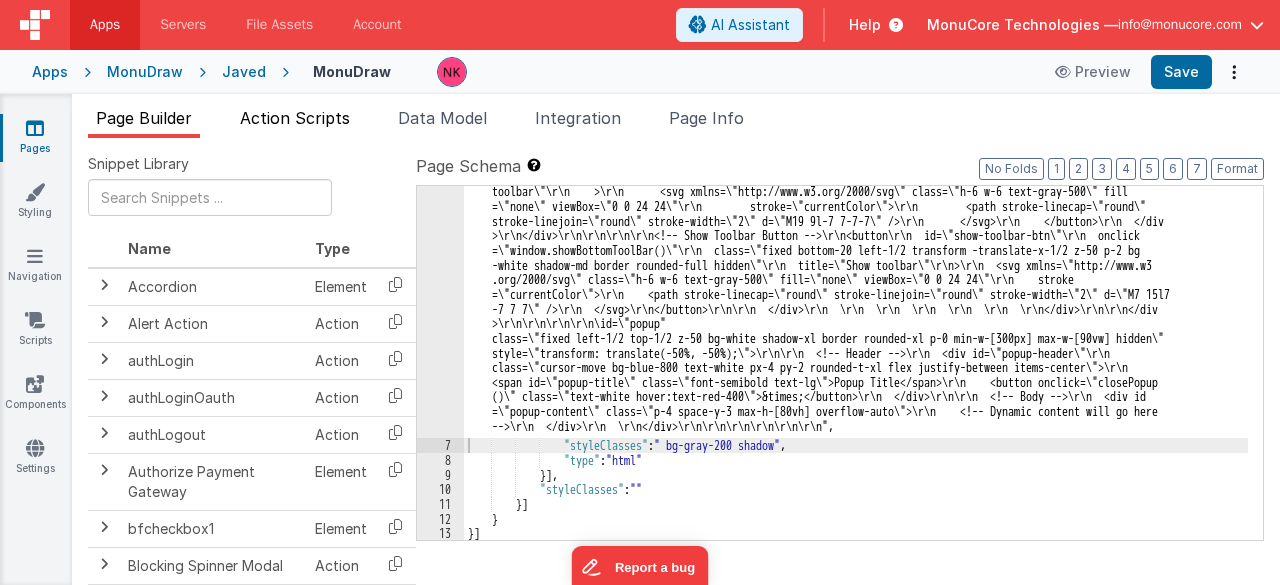 click on "Action Scripts" at bounding box center [295, 118] 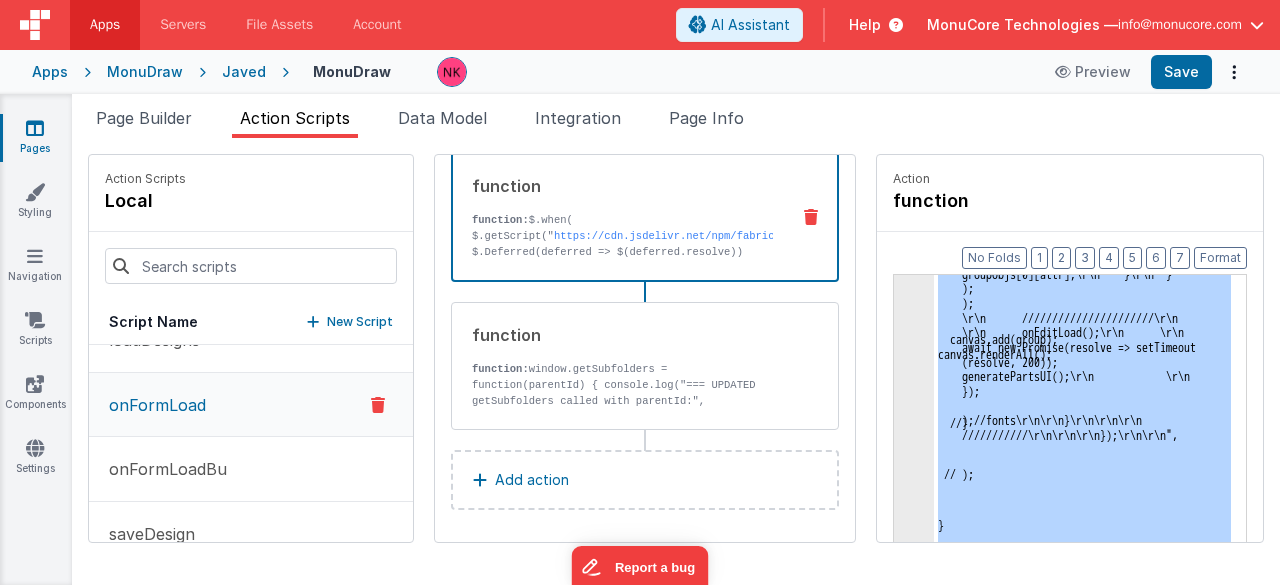 click on "3" at bounding box center [914, -104166] 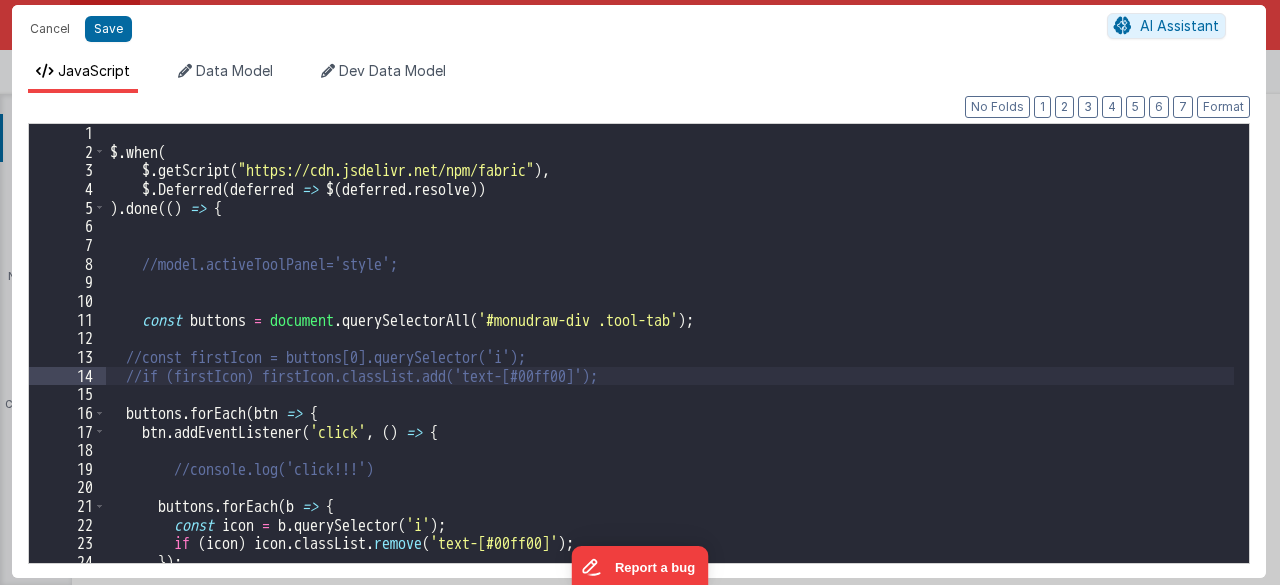 click on "$ . when (      $ . getScript ( "https://cdn.jsdelivr.net/npm/fabric" ) ,      $ . Deferred ( deferred   =>   $ ( deferred . resolve )) ) . done (( )   =>   {                //model.activeToolPanel='style';           const   buttons   =   document . querySelectorAll ( '#monudraw-div .tool-tab' ) ;    //const firstIcon = buttons[0].querySelector('i');    //if (firstIcon) firstIcon.classList.add('text-[#00ff00]');    buttons . forEach ( btn   =>   {      btn . addEventListener ( 'click' ,   ( )   =>   {                     //console.log('click!!!')         buttons . forEach ( b   =>   {           const   icon   =   b . querySelector ( 'i' ) ;           if   ( icon )   icon . classList . remove ( 'text-[#00ff00]' ) ;         }) ;" at bounding box center (670, 362) 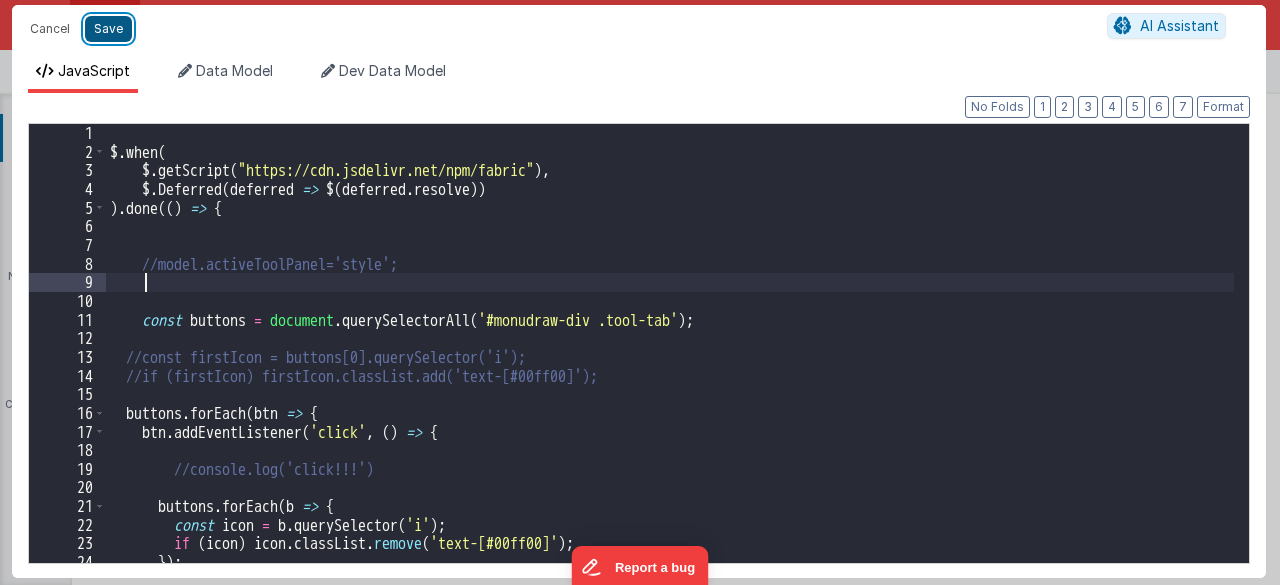 click on "Save" at bounding box center (108, 29) 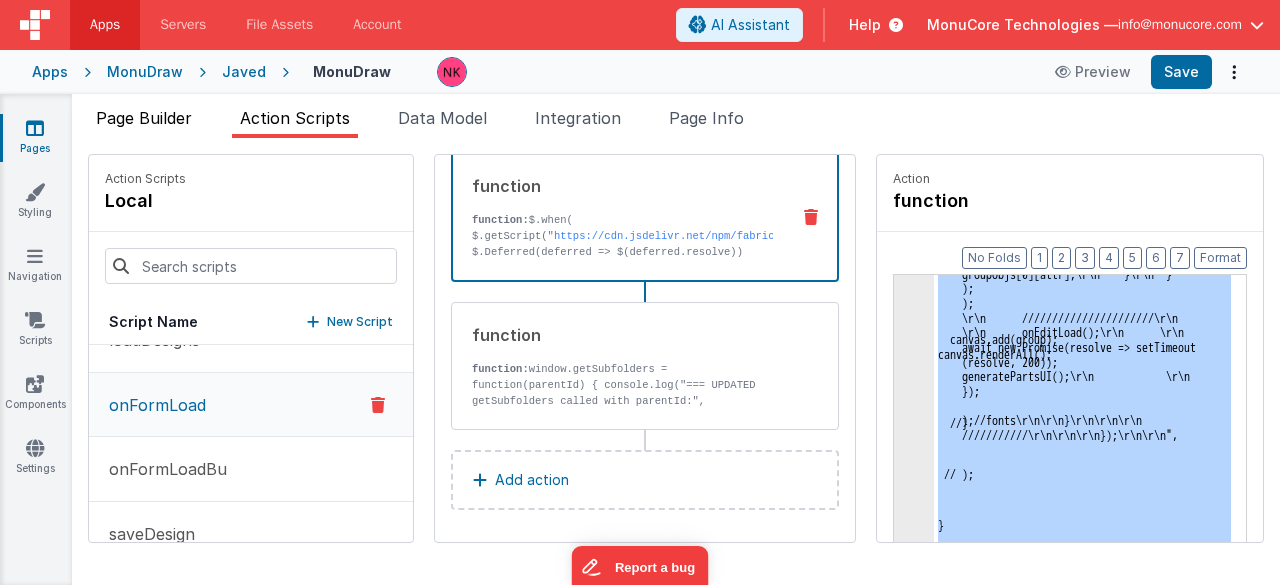 click on "Page Builder" at bounding box center [144, 118] 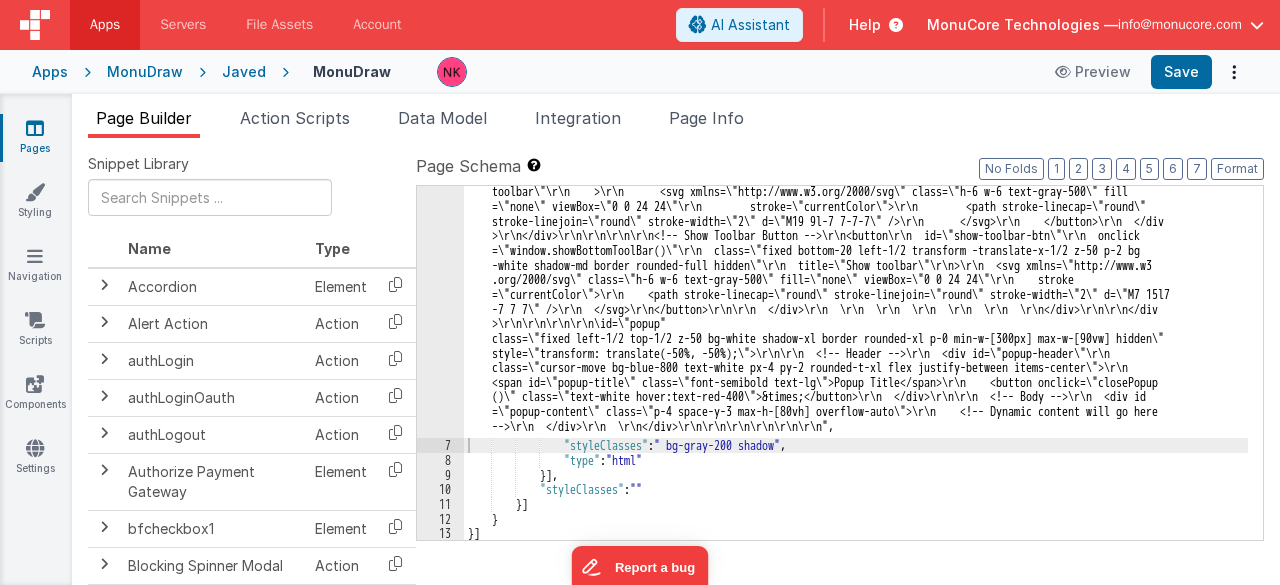 click on "6" at bounding box center [440, -3016] 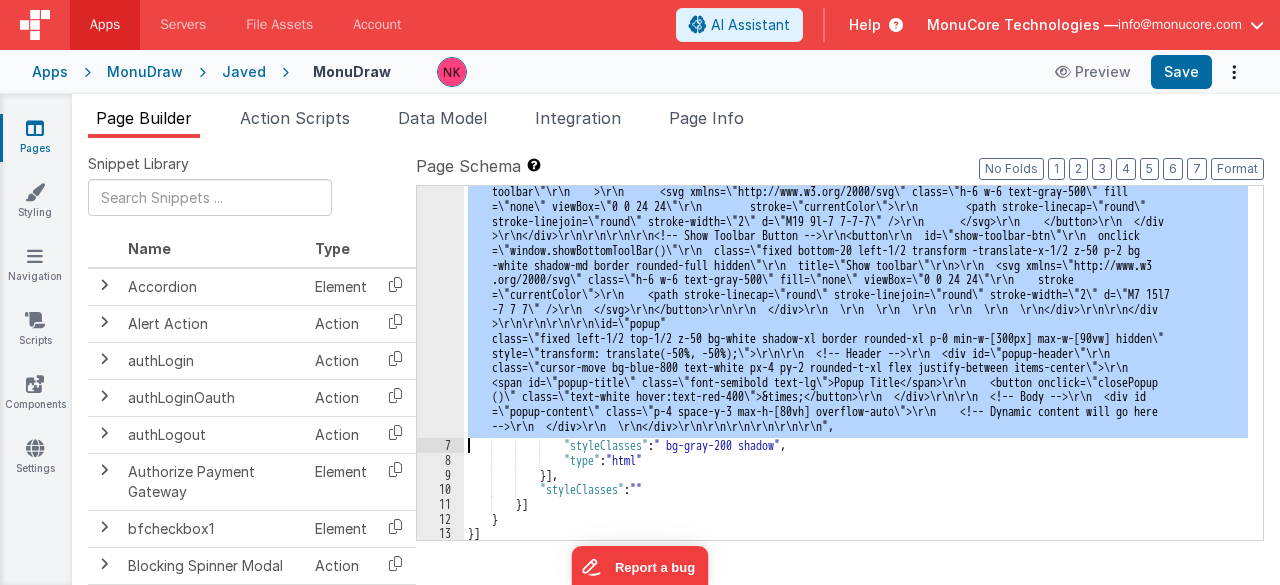 click on "6" at bounding box center (440, -3016) 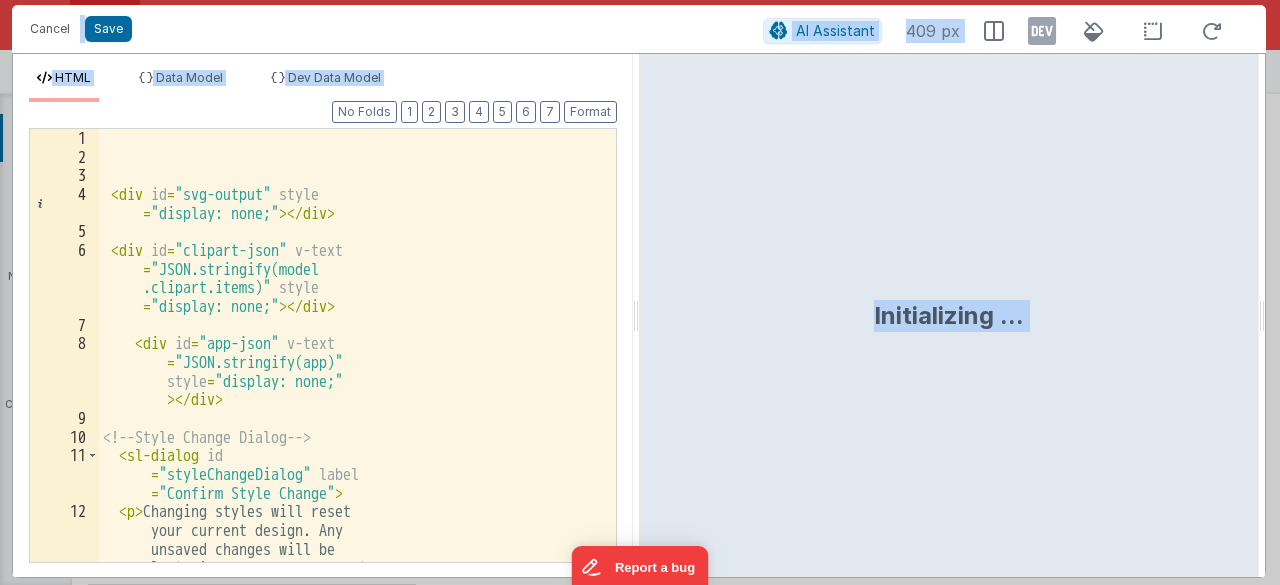 click on "< div   id = "svg-output"   style = "display: none;" > </ div >     < div   id = "clipart-json"   v-text = "JSON.stringify(model .clipart.items)"   style = "display: none;" > </ div >           < div   id = "app-json"   v-text = "JSON.stringify(app)"         style = "display: none;"         > </ div > <!--  Style Change Dialog  -->    < sl-dialog   id = "styleChangeDialog"   label = "Confirm Style Change" >    < p > Changing styles will reset your current design. Any  unsaved changes will be  lost. Are you sure you want  to continue? </ p >" at bounding box center (350, 402) 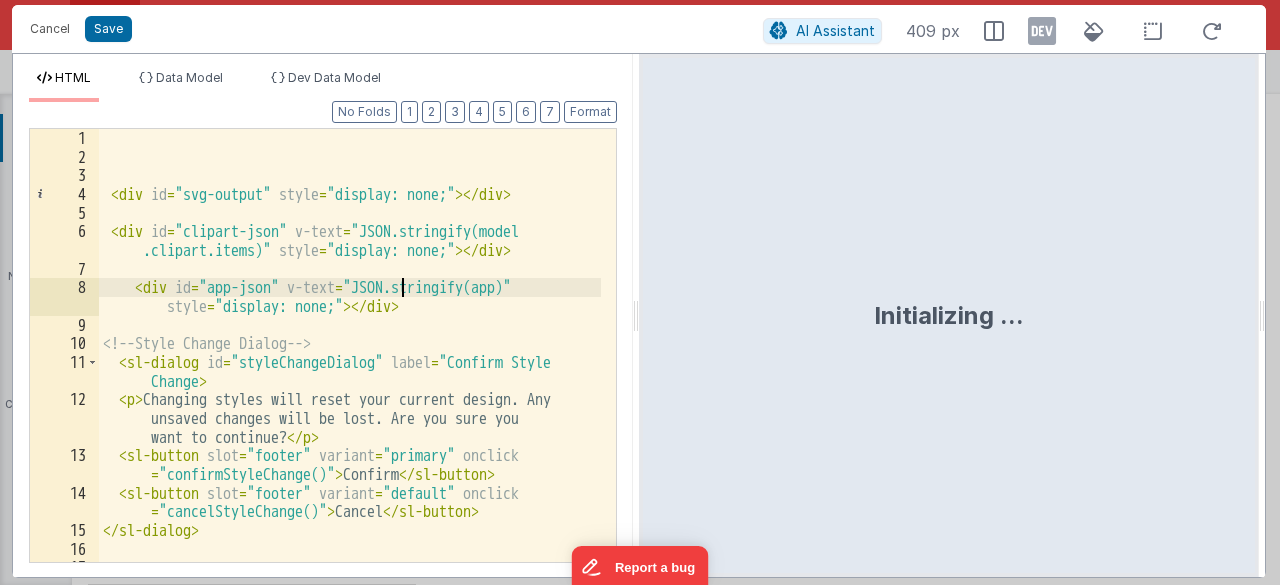 click on "< div   id = "svg-output"   style = "display: none;" > </ div >     < div   id = "clipart-json"   v-text = "JSON.stringify(model    .clipart.items)"   style = "display: none;" > </ div >           < div   id = "app-json"   v-text = "JSON.stringify(app)"         style = "display: none;" > </ div > <!--  Style Change Dialog  -->    < sl-dialog   id = "styleChangeDialog"   label = "Confirm Style     Change" >    < p > Changing styles will reset your current design. Any      unsaved changes will be lost. Are you sure you      want to continue? </ p >    < sl-button   slot = "footer"   variant = "primary"   onclick     = "confirmStyleChange()" > Confirm </ sl-button >    < sl-button   slot = "footer"   variant = "default"   onclick     = "cancelStyleChange()" > Cancel </ sl-button > </ sl-dialog > < sl-dialog   id = "resetDialog"   label = "Confirm Reset"   class     = "w-[300px]" >" at bounding box center (350, 374) 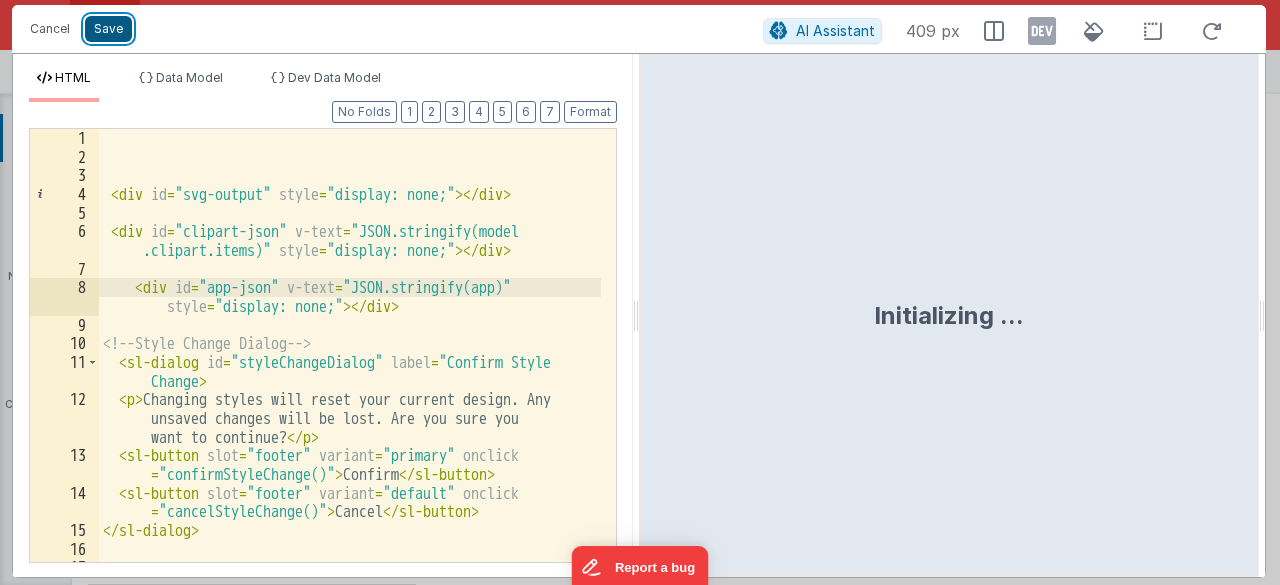 click on "Save" at bounding box center [108, 29] 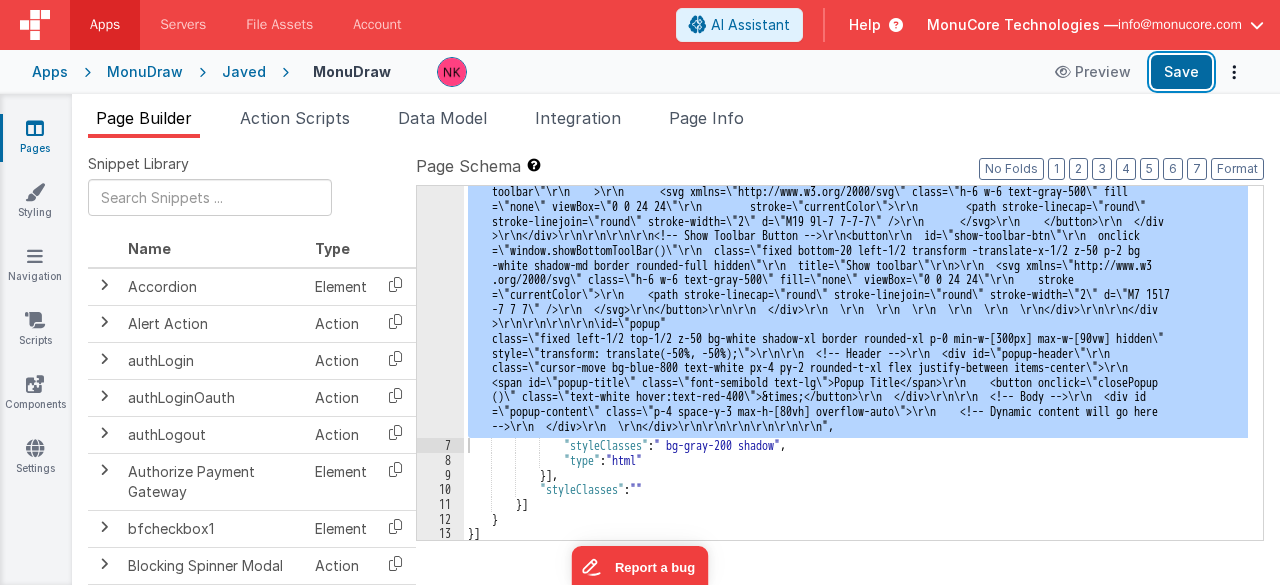 click on "Save" at bounding box center (1181, 72) 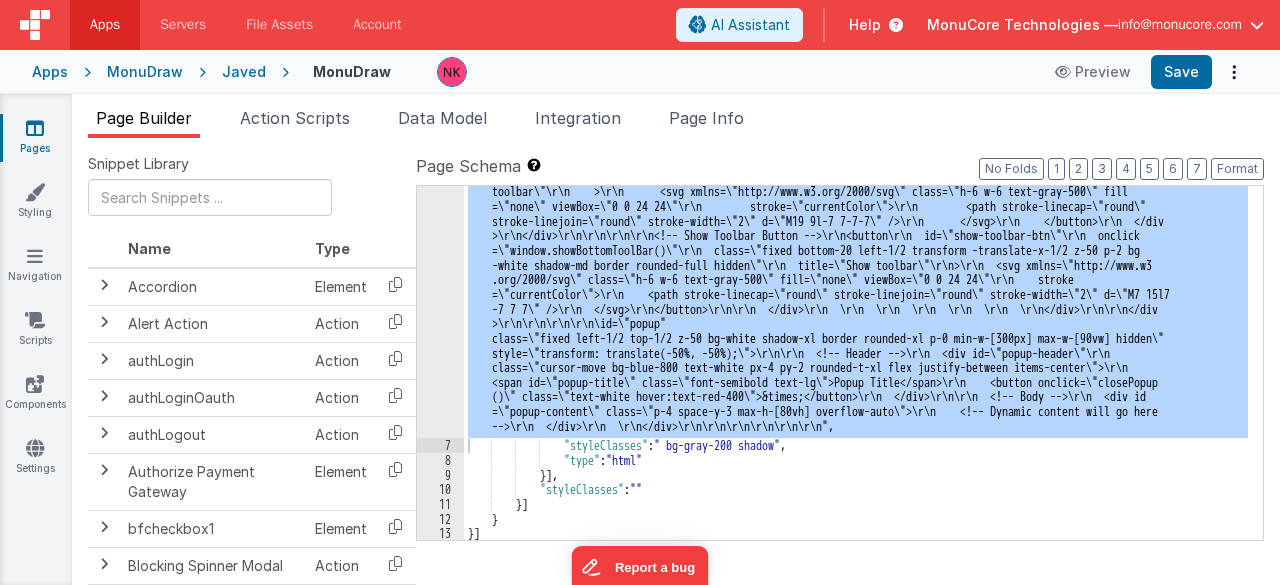 click on ""html" :  " \r\n\r\n\r\n  <div id= \" svg-output \"  style= \" display: none; \" ></div> \r\n   \r\n  <div id= \" clipart-json \"  v-text      = \" JSON.stringify(model.clipart.items) \"  style= \" display: none; \" ></div> \r\n      \r\n     <div id= \" app-json \"  v      -text= \" JSON.stringify(app) \"  style= \" display: none; \" ></div> \r\n\r\n <!-- Style Change Dialog --\r\n   <sl-dialog       id= \" styleChangeDialog \"  label= \" Confirm Style Change \"  > \r\n   <p>Changing styles will reset your current design.       Any unsaved changes will be lost. Are you sure you want to continue?</p> \r\n   <sl-button slot= \" footer \"  variant      = \" primary \"  onclick= \" confirmStyleChange() \" >Confirm</sl-button> \r\n   <sl-button slot= \" footer \"  variant      = \" default \"  onclick= \" cancelStyleChange() \" >Cancel</sl-button> \r\n </sl-dialog> \r\n\r\n\r\n <sl-dialog id      = \" resetDialog \"  label= \" Confirm Reset \"  class= \" w-[300px] \"  > \r\n      =" at bounding box center [856, 363] 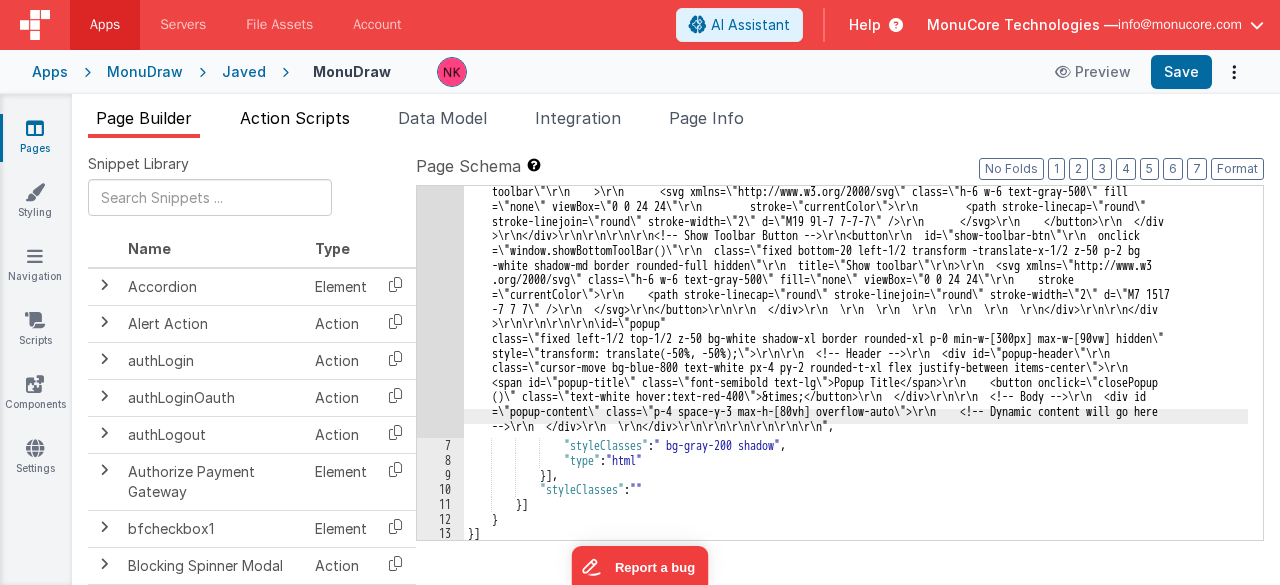 click on "Action Scripts" at bounding box center (295, 118) 